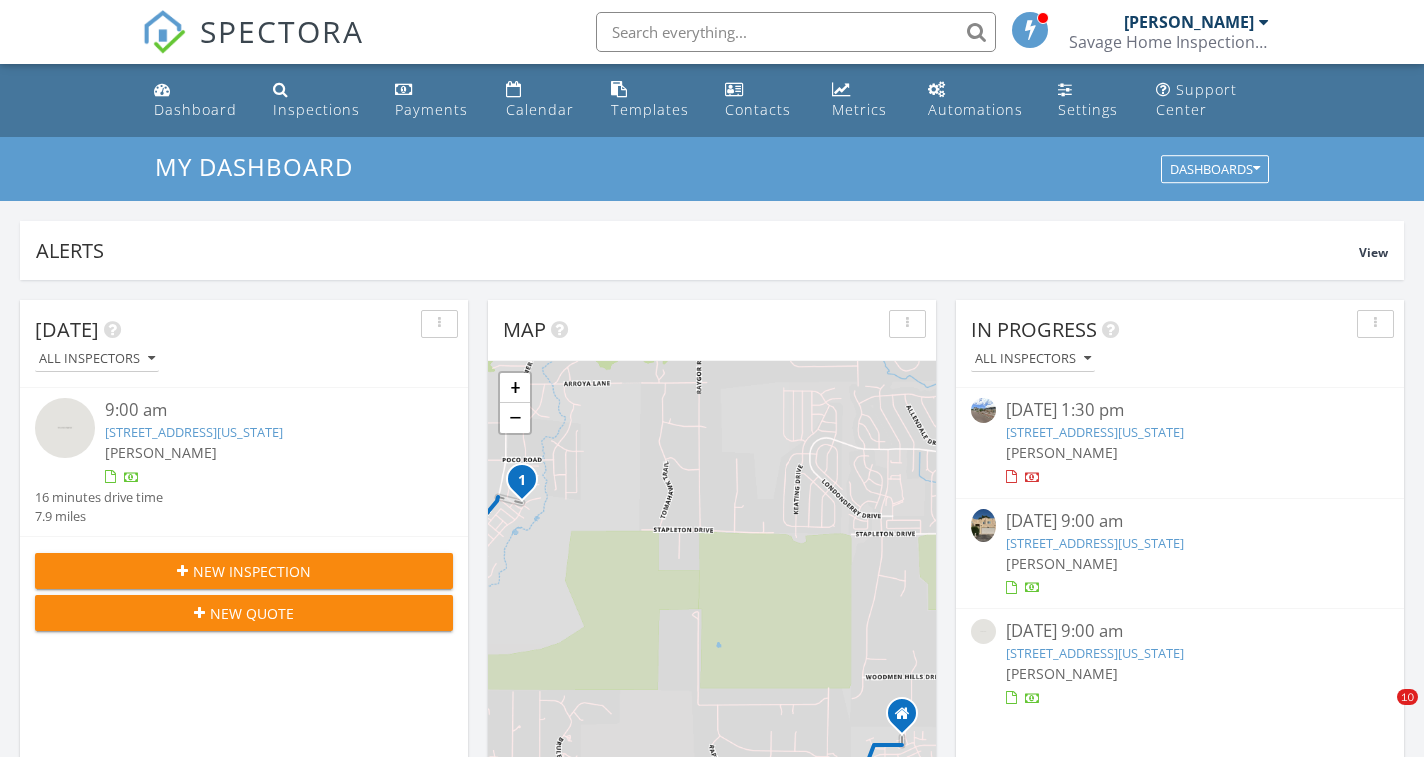 scroll, scrollTop: 0, scrollLeft: 0, axis: both 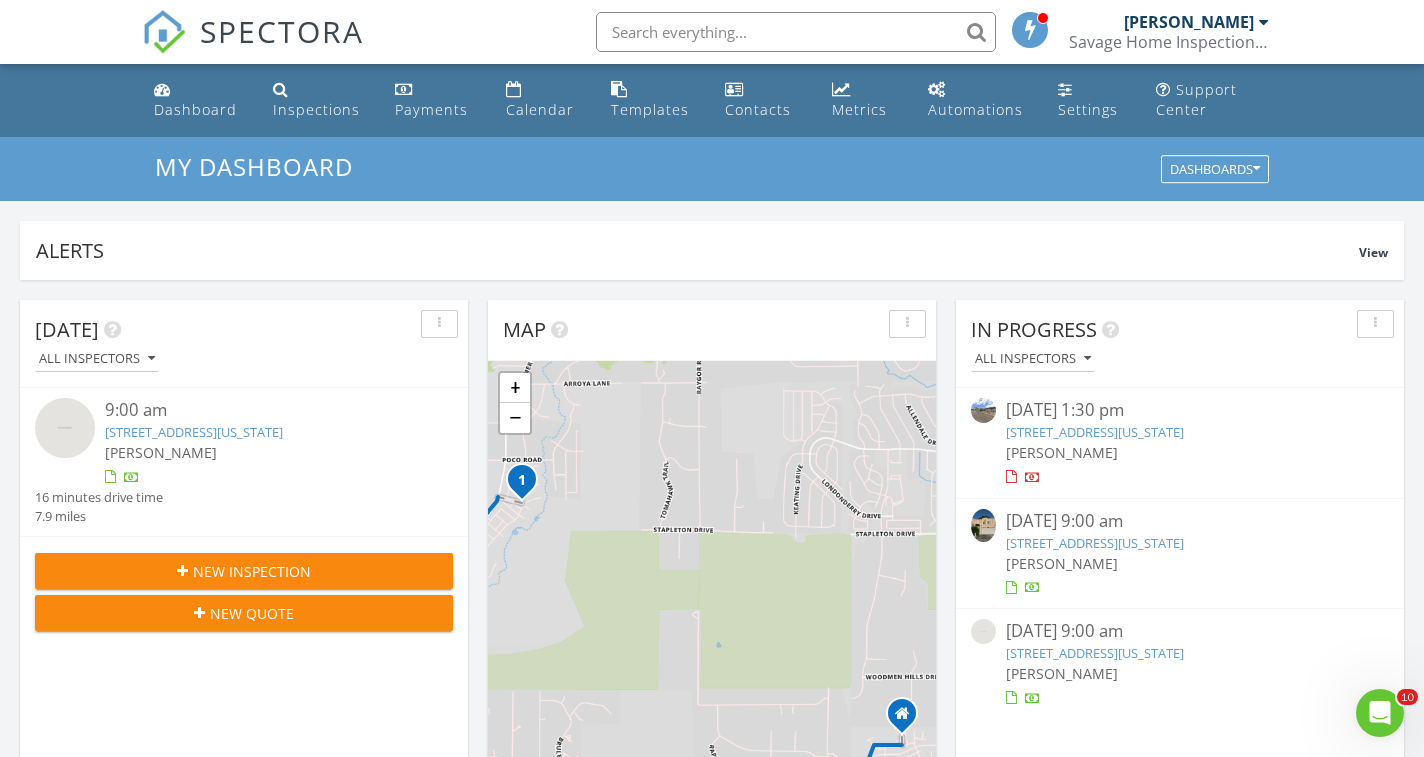click on "Today
All Inspectors
9:00 am
9718 Wheatland Dr, Colorado Springs, CO 80908
Cory Savage
16 minutes drive time   7.9 miles       New Inspection     New Quote         Map               1 + − East Woodmen Road, Vollmer Road 12.7 km, 16 min Head west on Bent Grass Meadows Drive 1.5 km Turn right onto Woodmen Frontage Road 600 m Turn left onto Golden Sage Road 70 m Turn right onto East Woodmen Road 6 km Turn right onto Black Forest Road 300 m Turn right onto Vollmer Road 4.5 km You have arrived at your destination, on the right 0 m Leaflet  |  © MapTiler   © OpenStreetMap contributors     In Progress
All Inspectors
07/08/25 1:30 pm   1232 Count Fleet Ct, Colorado Springs, CO 80921
Cory Savage
07/09/25 9:00 am   4109 Sunny Vista Heights, Colorado Springs, CO 80918
Cory Savage" at bounding box center [712, 1190] 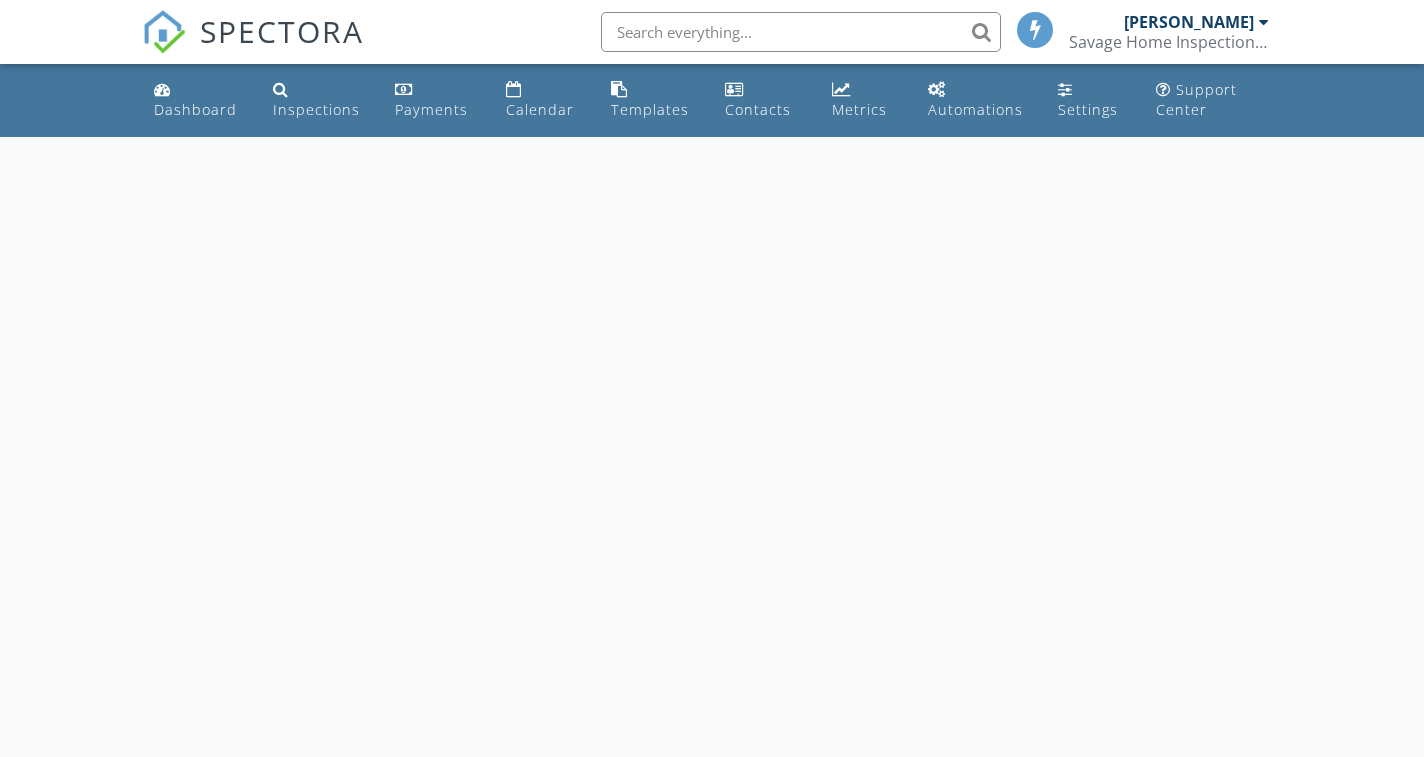 scroll, scrollTop: 0, scrollLeft: 0, axis: both 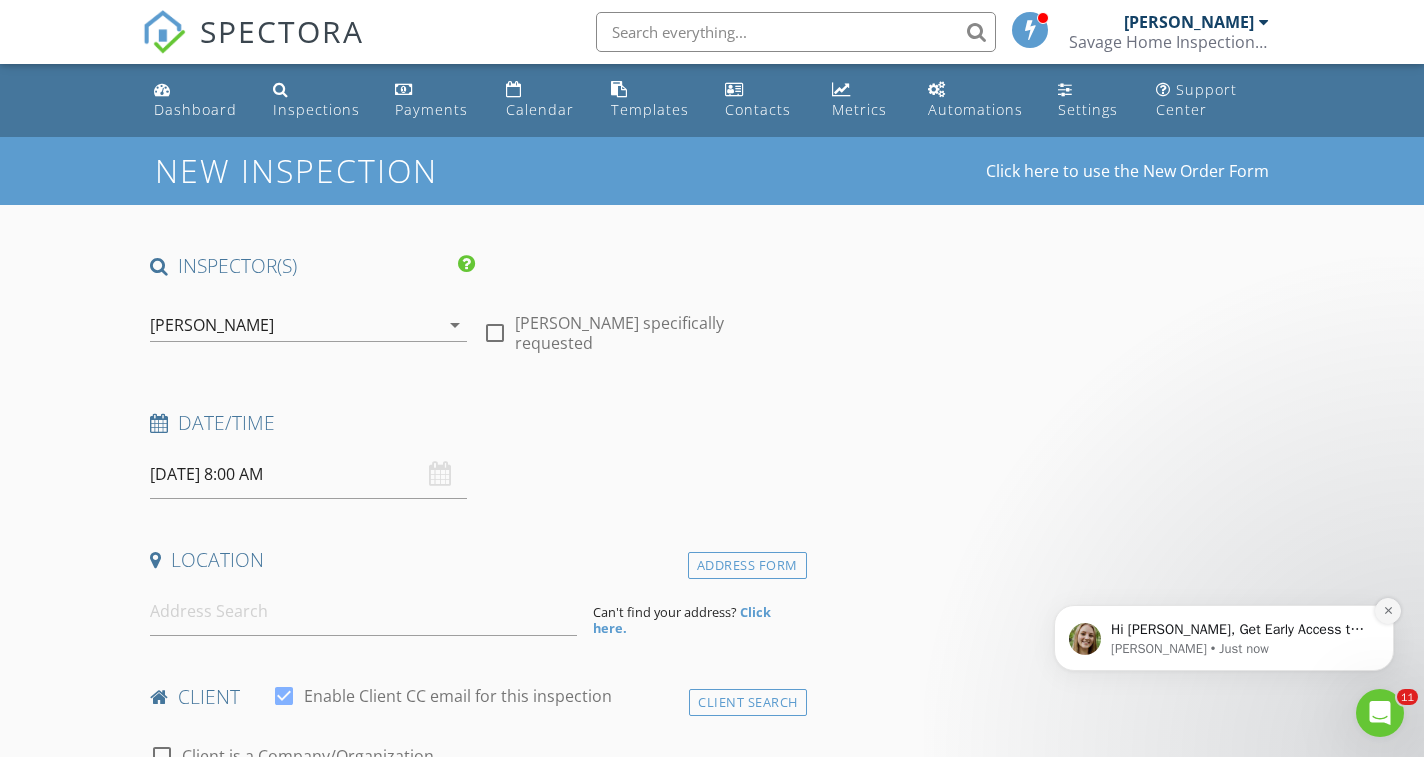 click 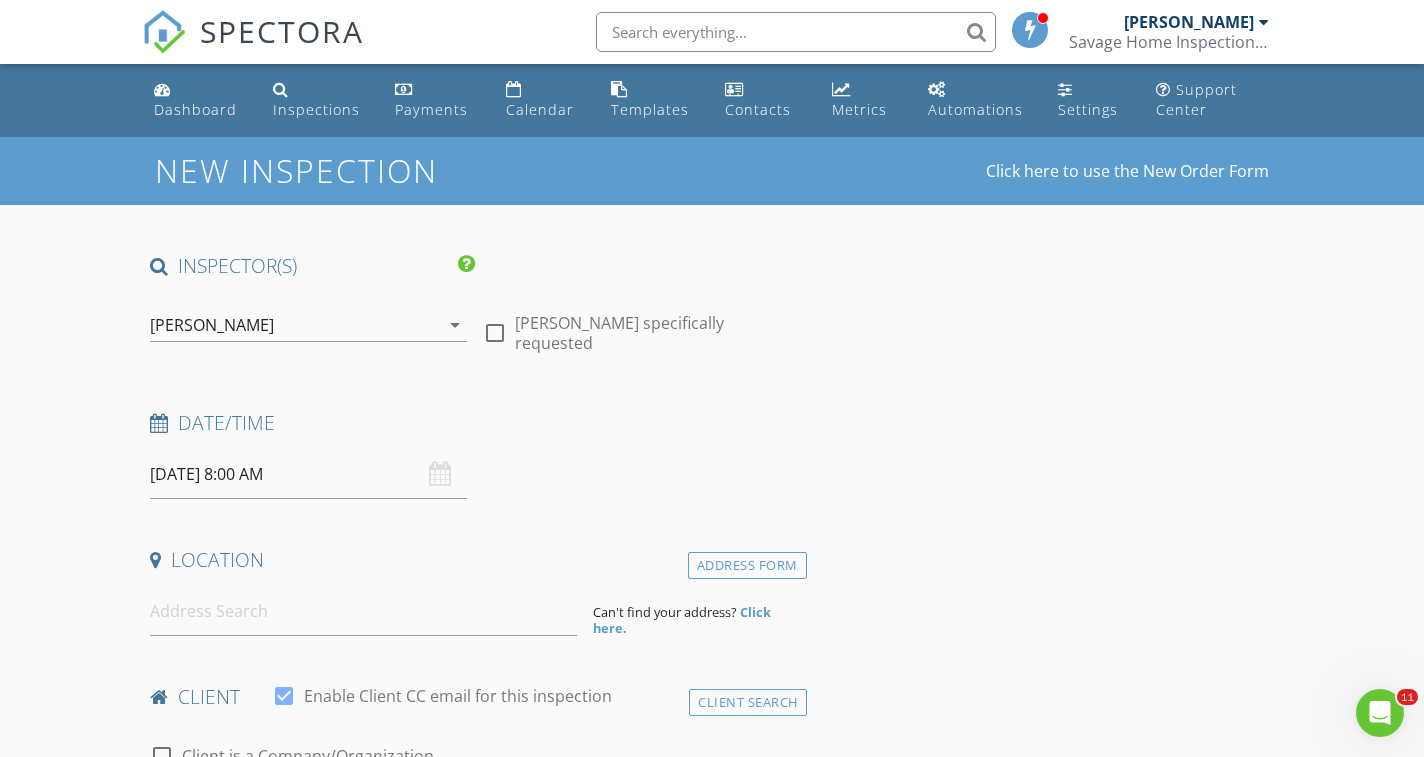 click on "[DATE] 8:00 AM" at bounding box center (308, 474) 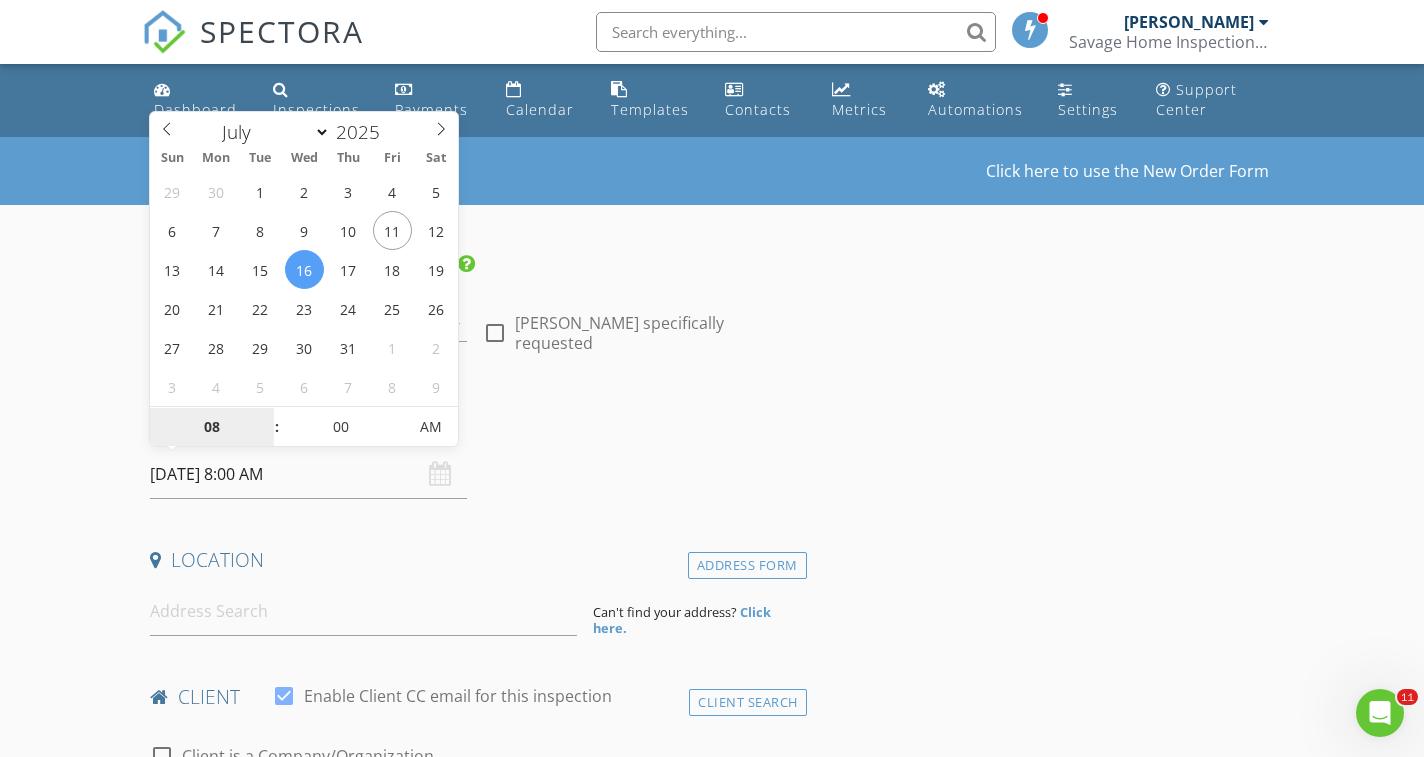type on "07/16/2025 8:00 AM" 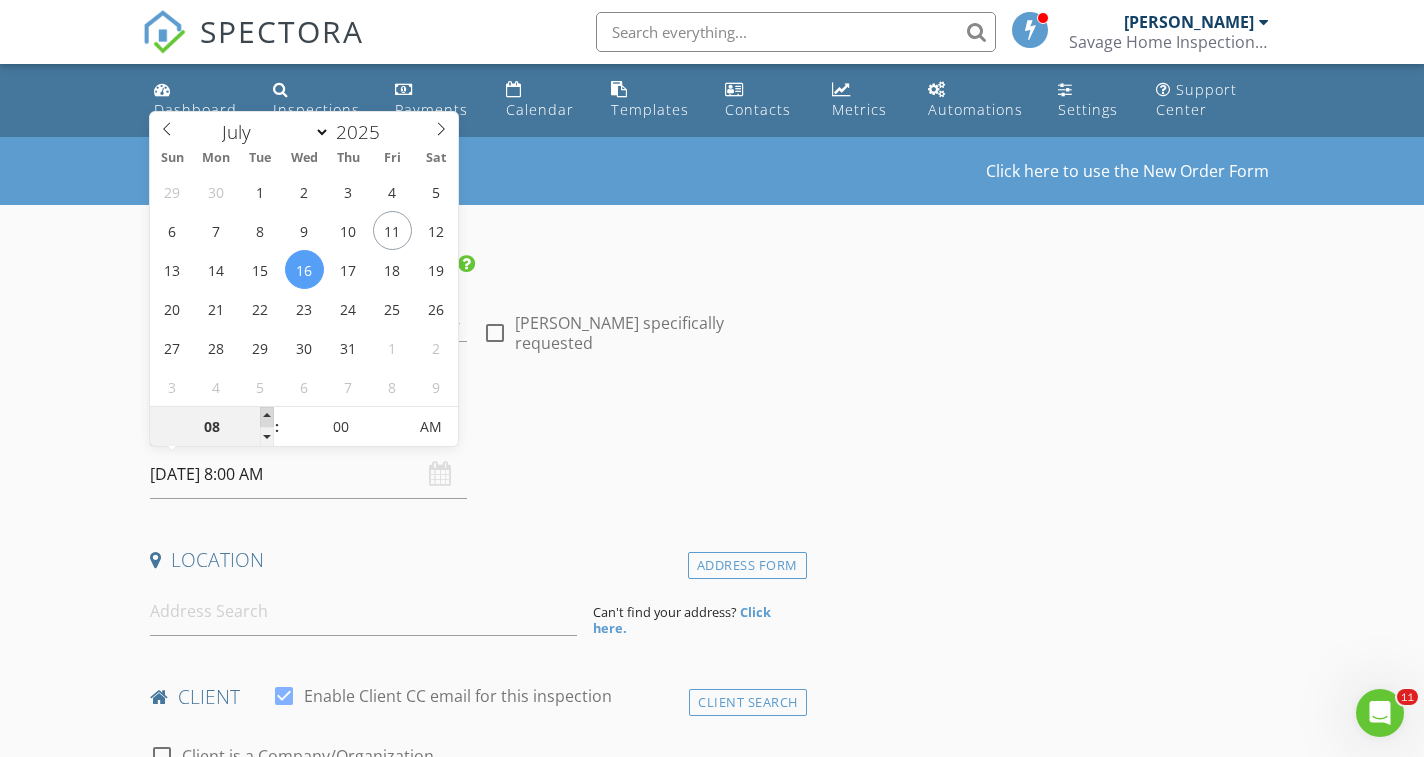type on "09" 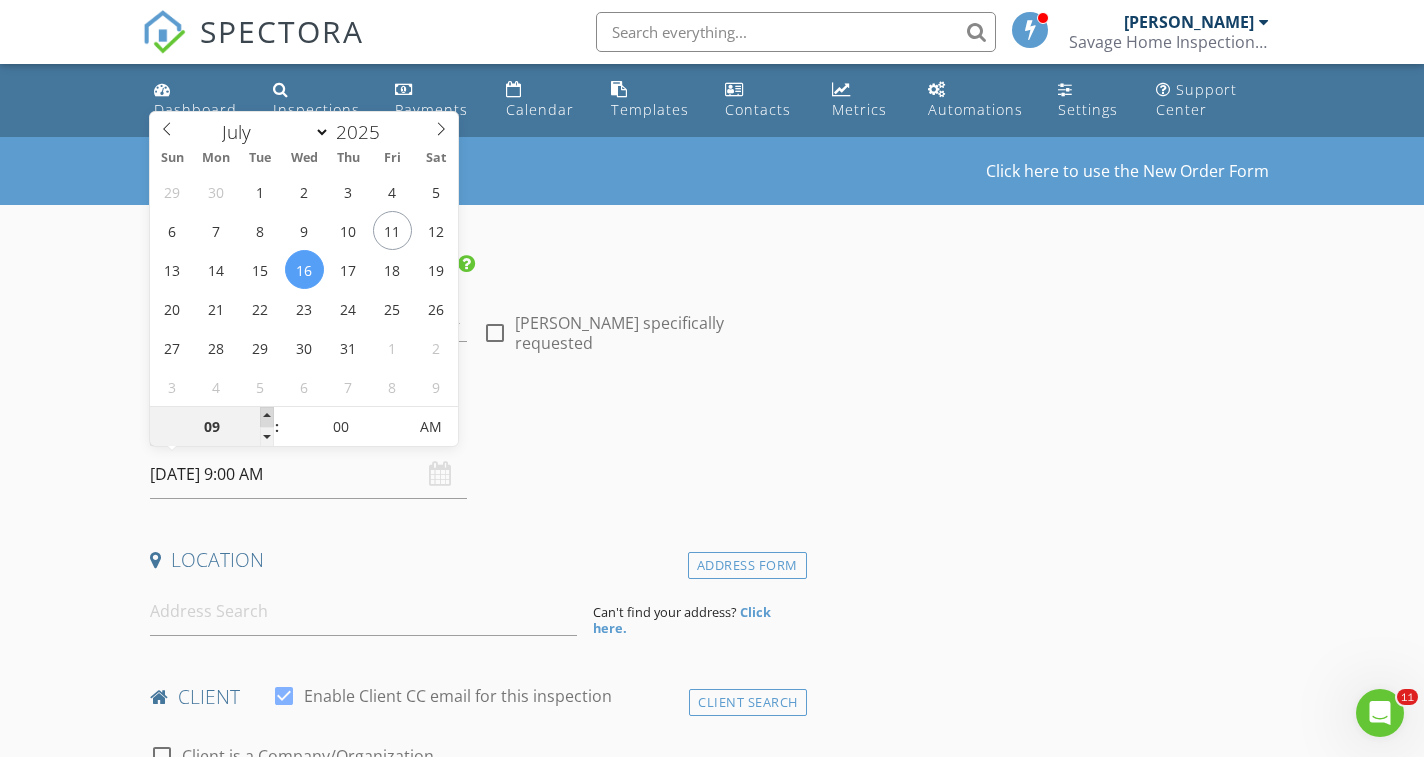 click at bounding box center [267, 417] 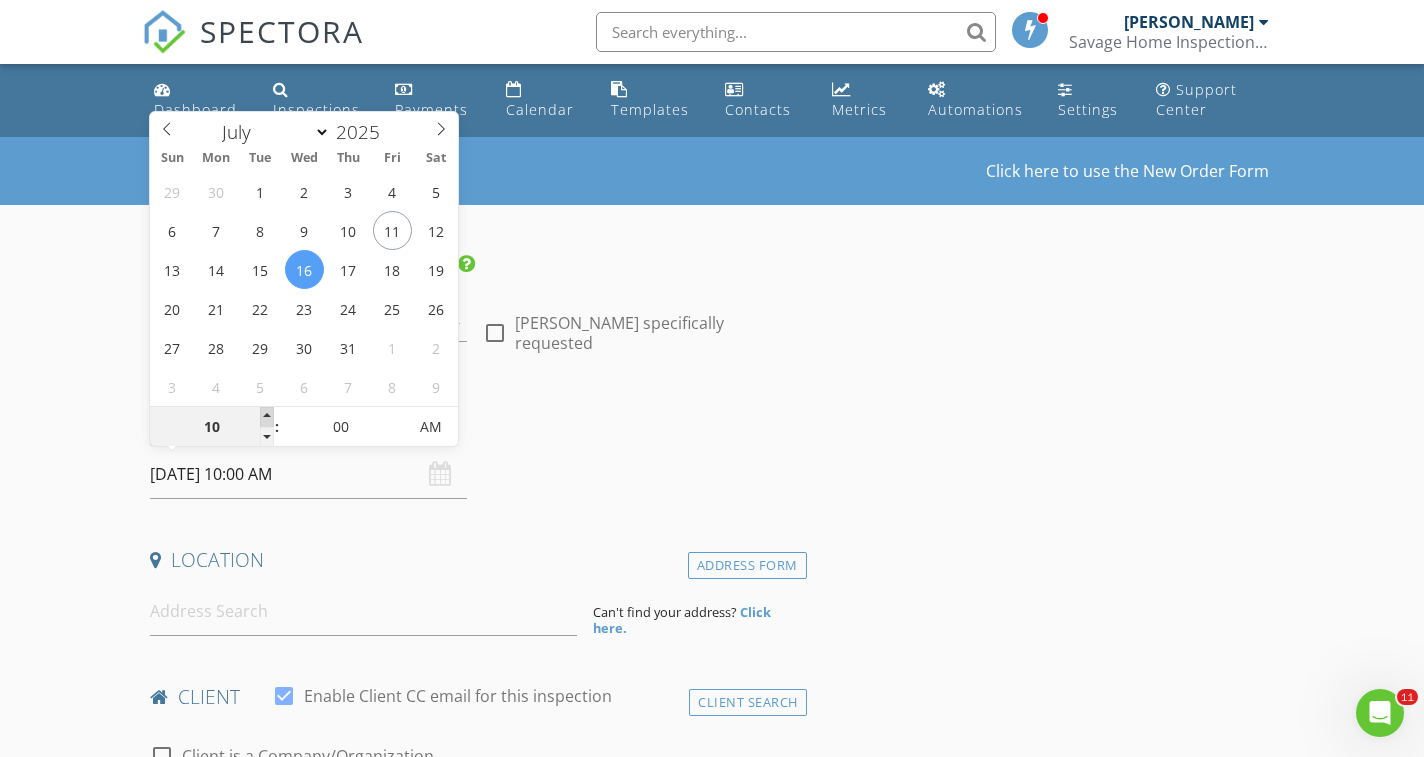 click at bounding box center [267, 417] 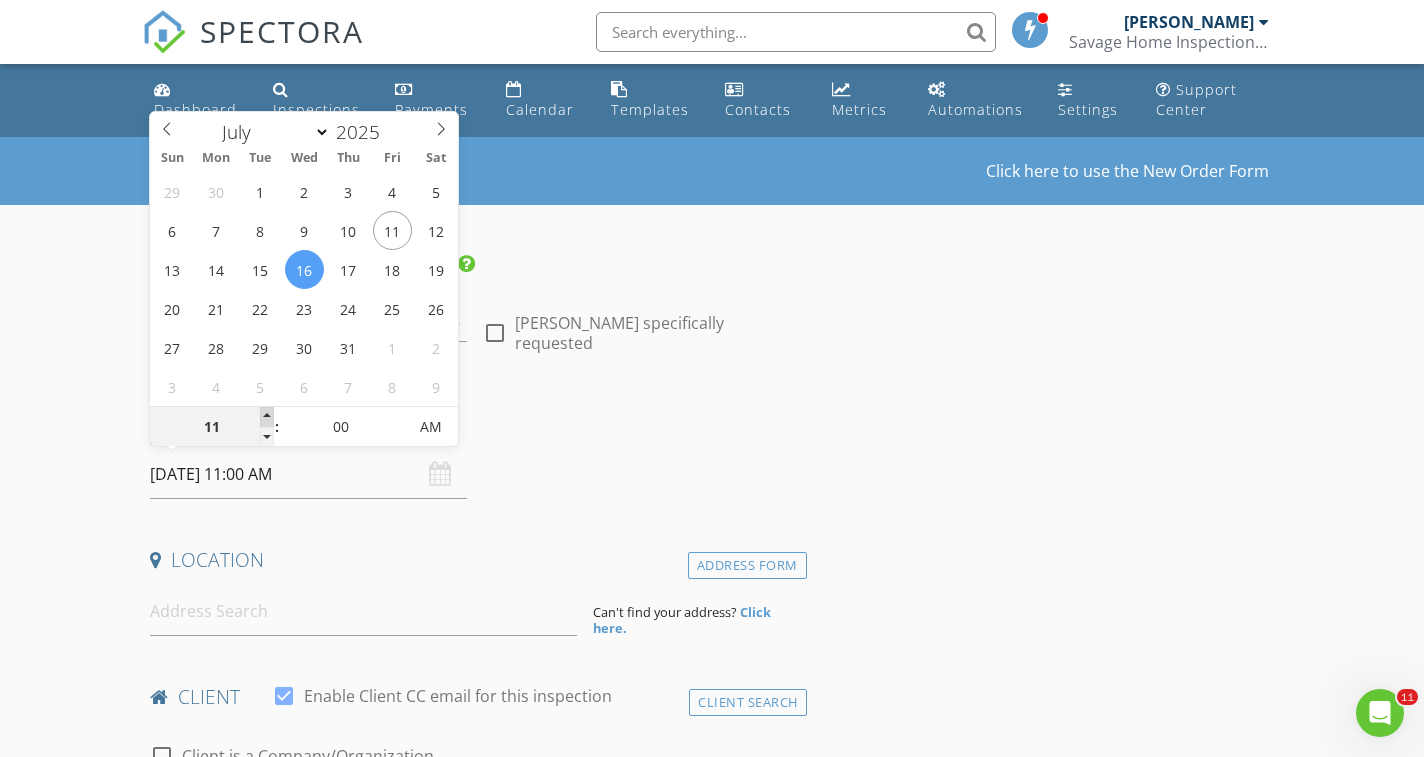 click at bounding box center [267, 417] 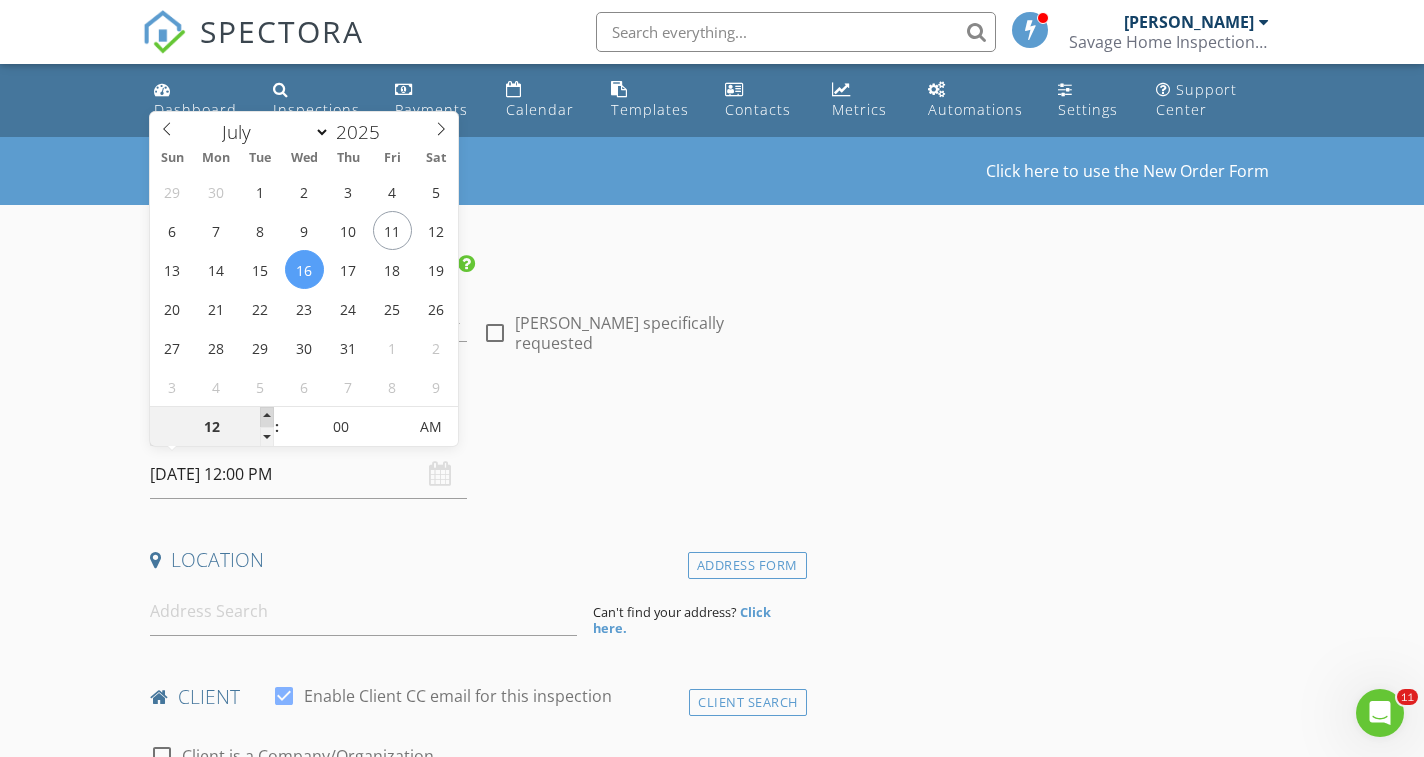 click at bounding box center [267, 417] 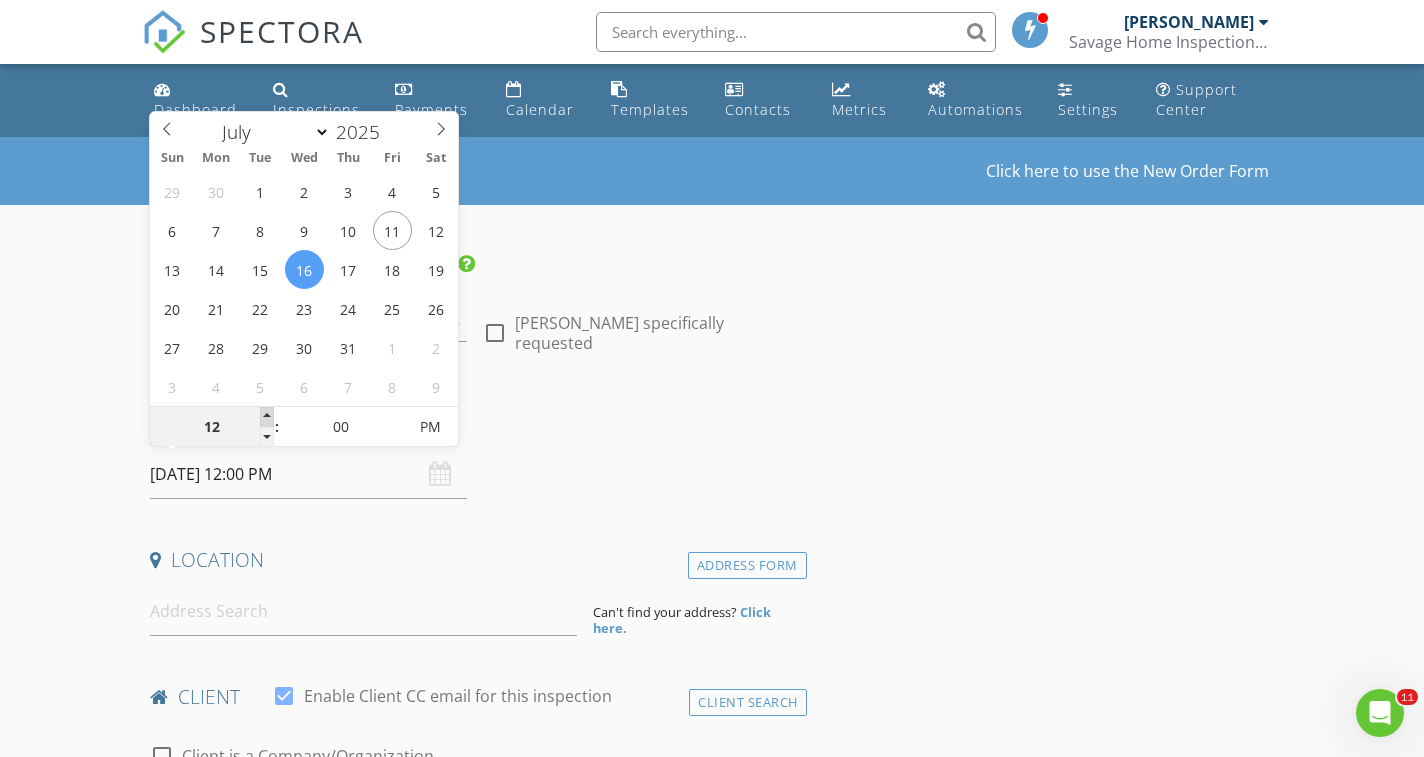 type on "01" 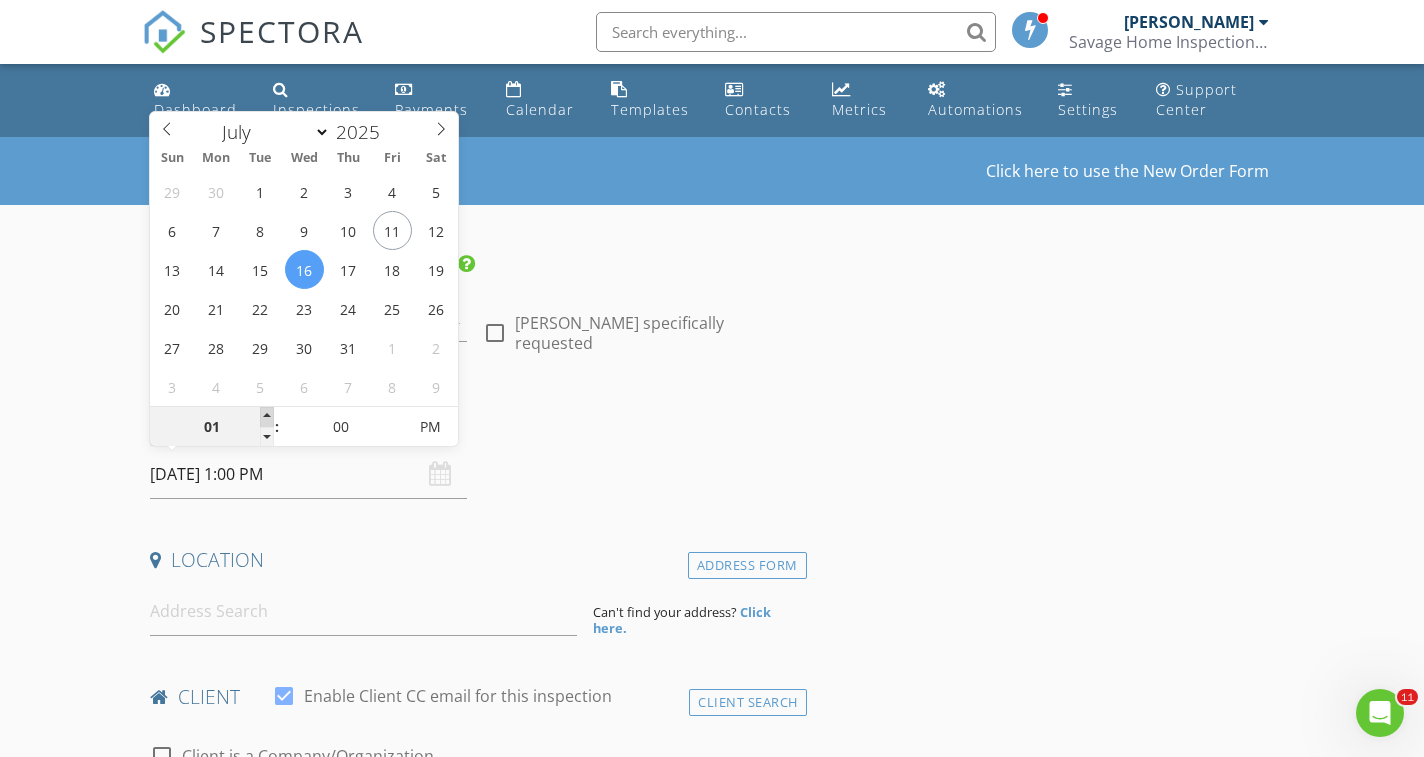 click at bounding box center [267, 417] 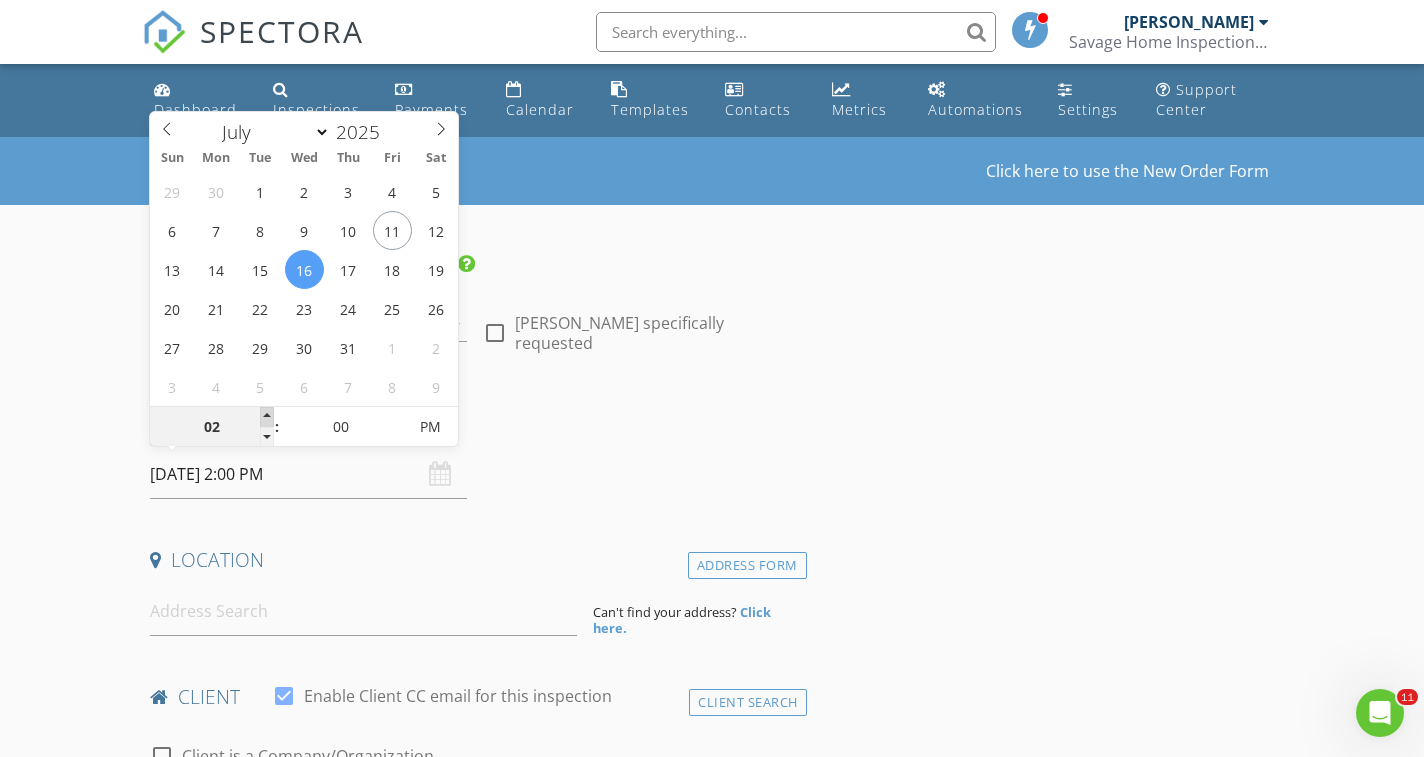 click at bounding box center (267, 417) 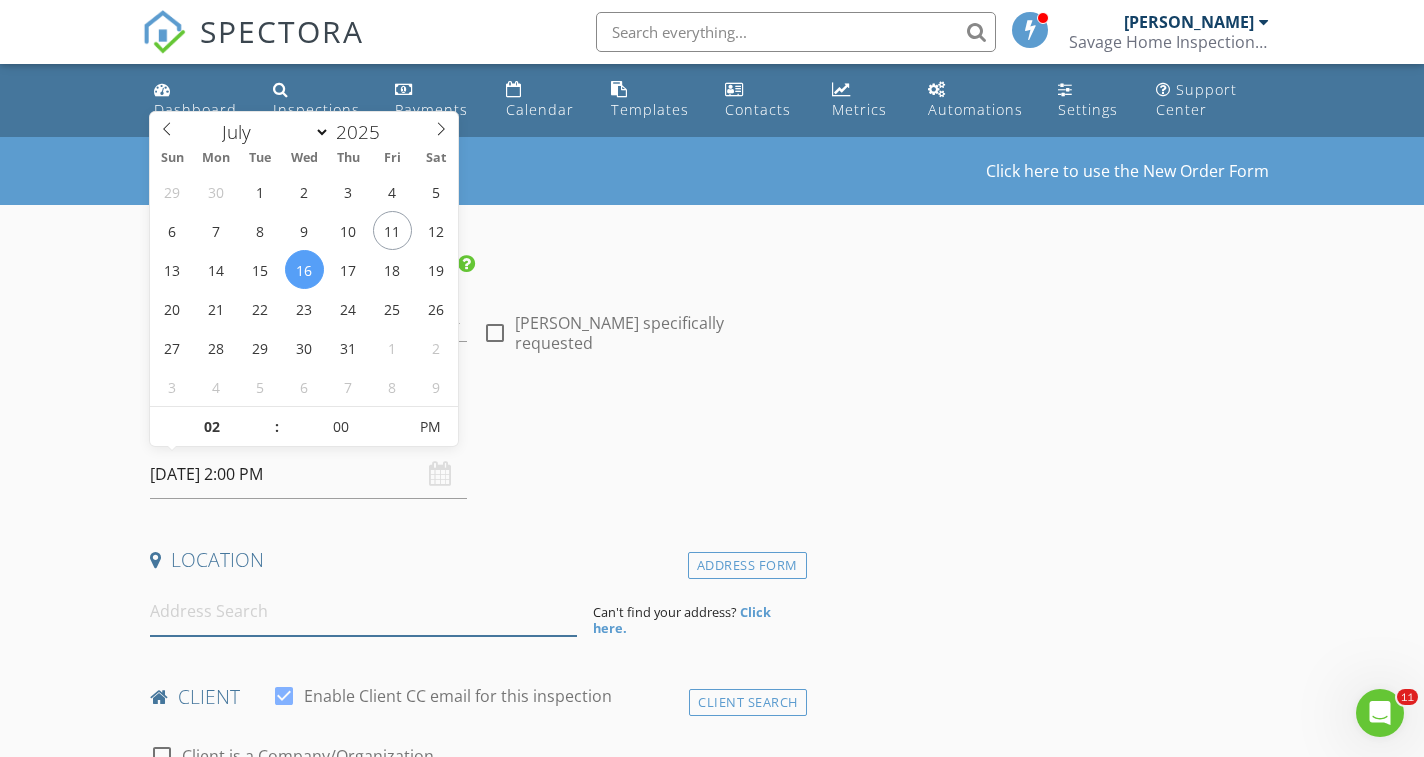 click at bounding box center (363, 611) 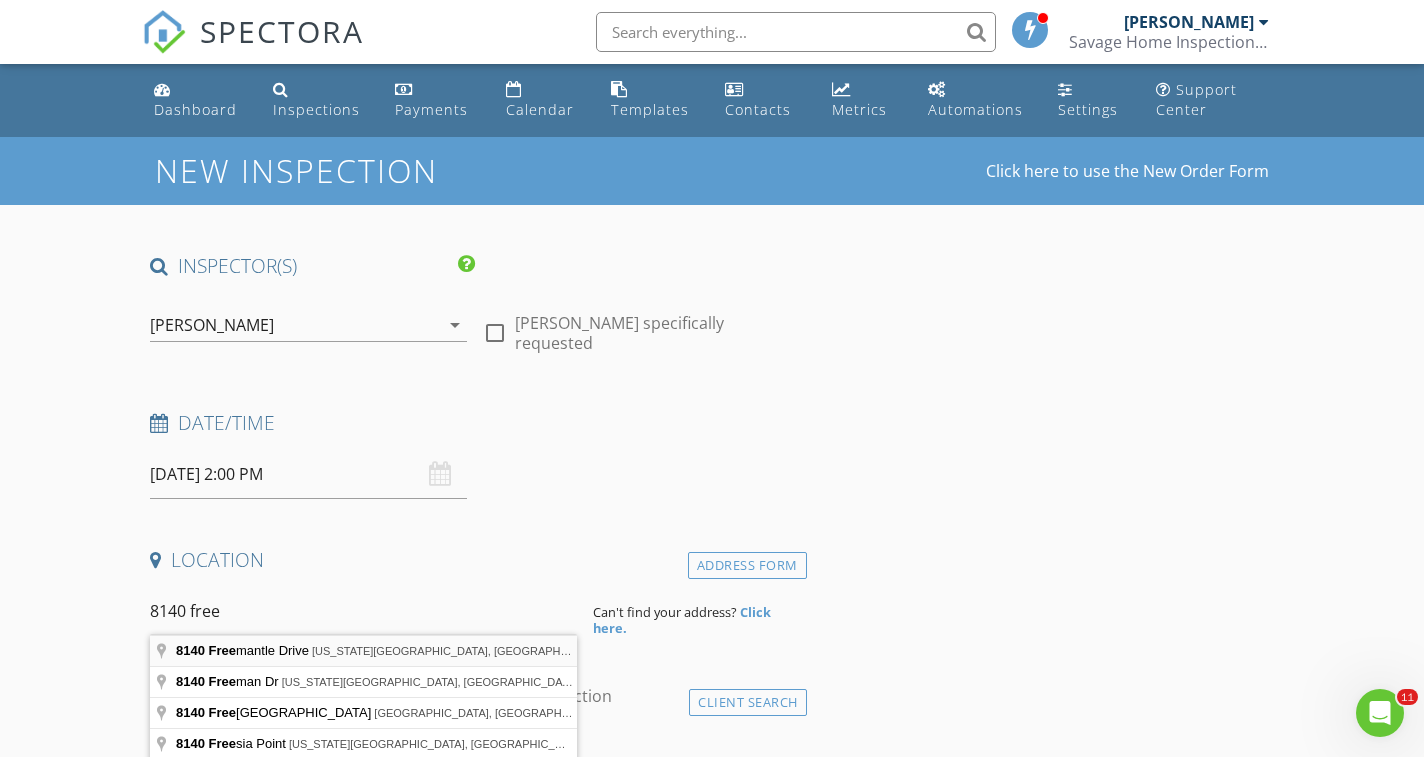 type on "8140 Freemantle Drive, Colorado Springs, CO, USA" 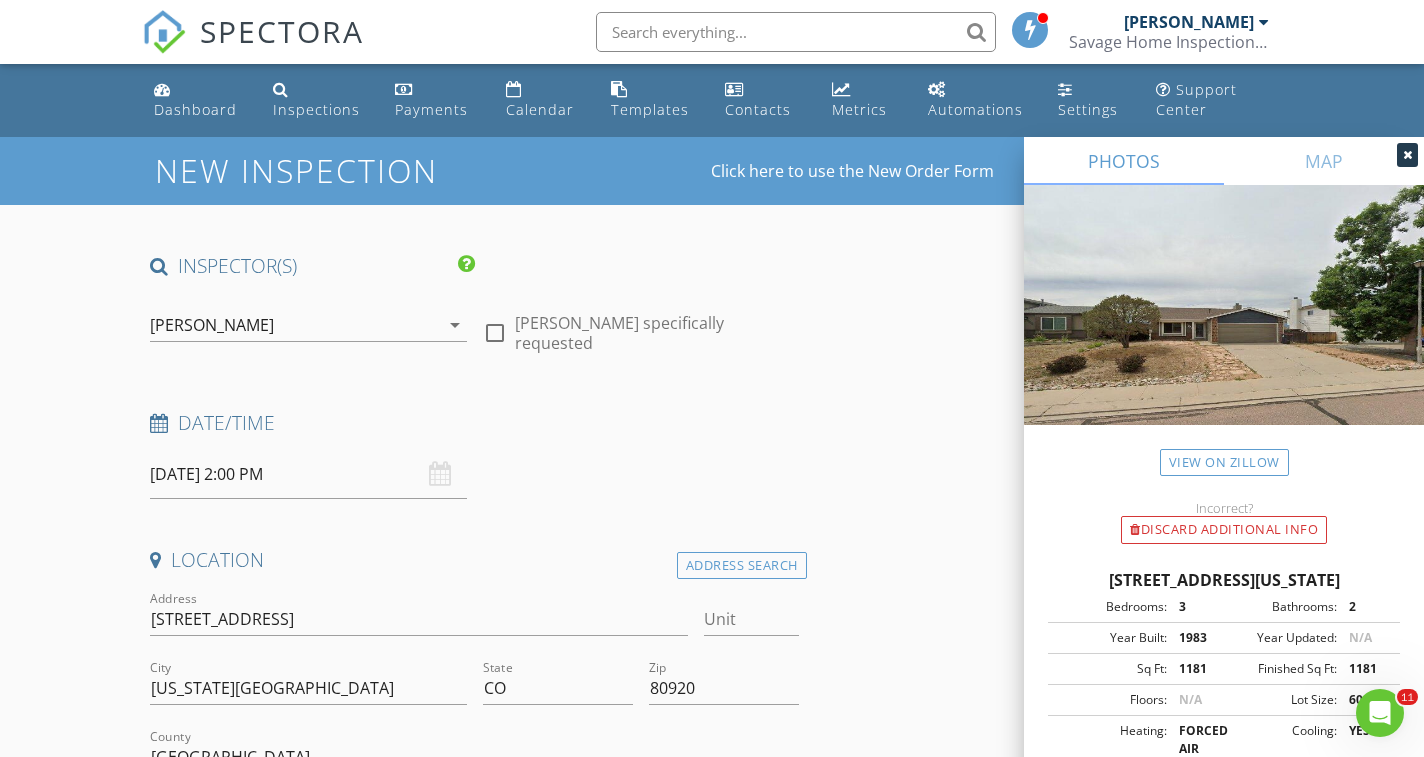 click on "New Inspection
Click here to use the New Order Form
INSPECTOR(S)
check_box   Cory Savage   PRIMARY   Cory Savage arrow_drop_down   check_box_outline_blank Cory Savage specifically requested
Date/Time
07/16/2025 2:00 PM
Location
Address Search       Address 8140 Freemantle Dr   Unit   City Colorado Springs   State CO   Zip 80920   County El Paso     Square Feet 1181   Year Built 1983   Foundation arrow_drop_down     Cory Savage     8.5 miles     (18 minutes)
client
check_box Enable Client CC email for this inspection   Client Search     check_box_outline_blank Client is a Company/Organization     First Name   Last Name   Email   CC Email   Phone           Notes   Private Notes
ADD ADDITIONAL client
SERVICES
check_box_outline_blank   Residential Inspection" at bounding box center (712, 1892) 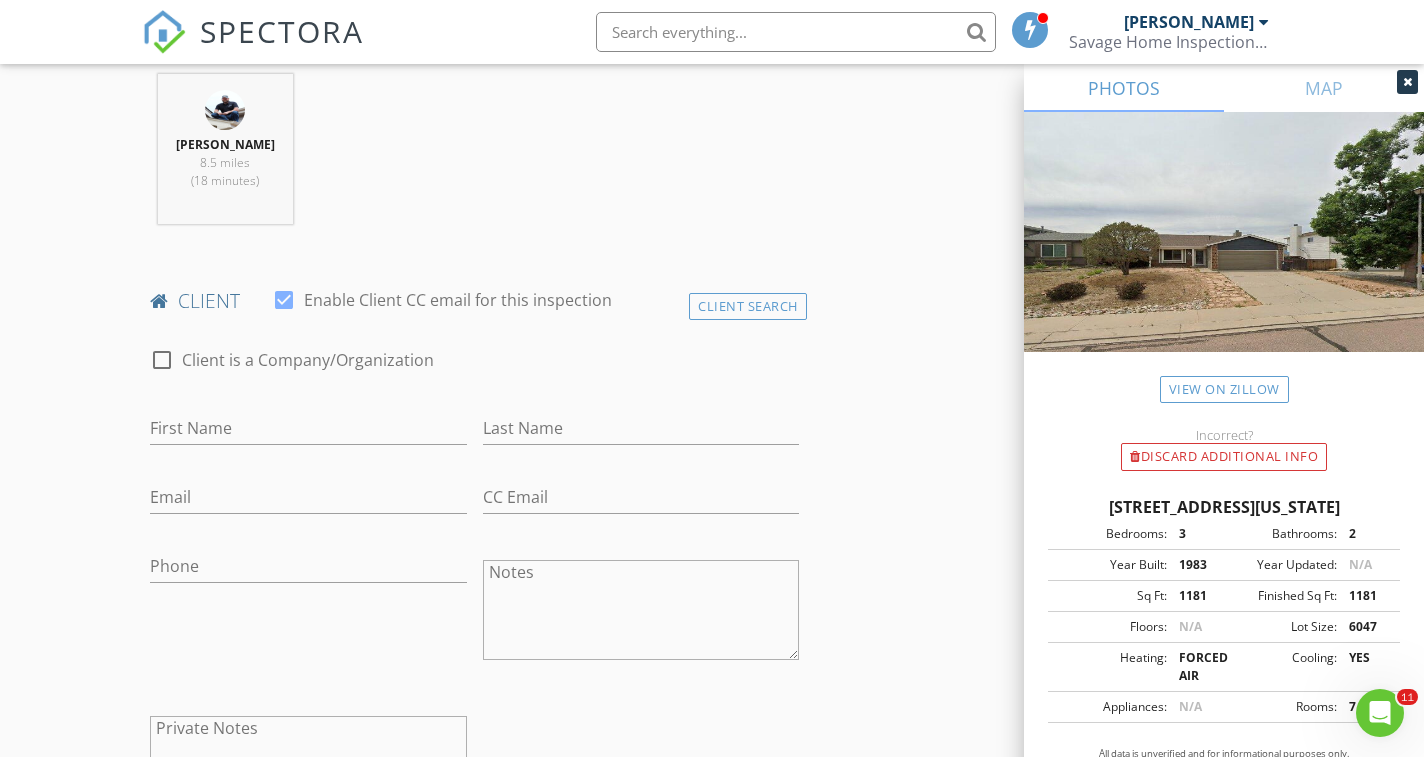 scroll, scrollTop: 815, scrollLeft: 0, axis: vertical 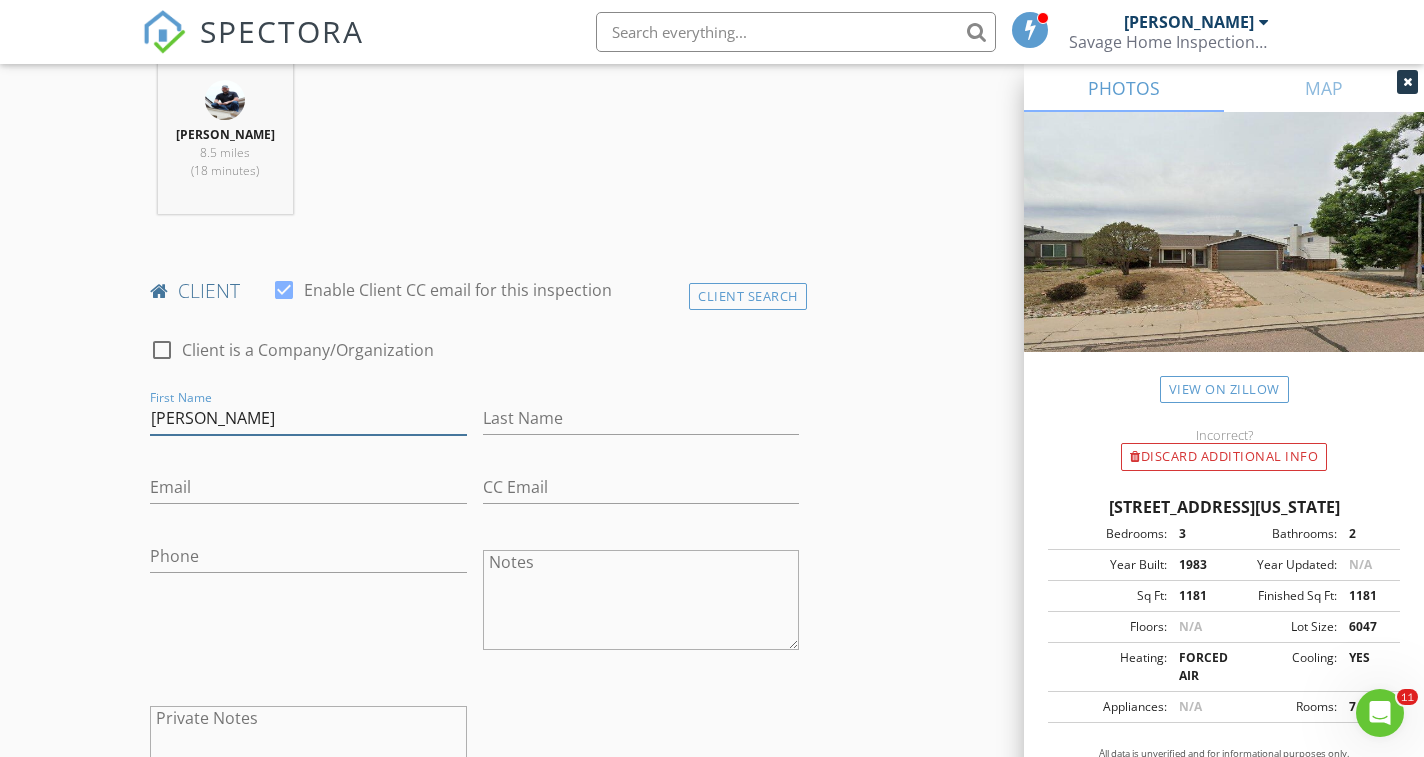 type on "Luke" 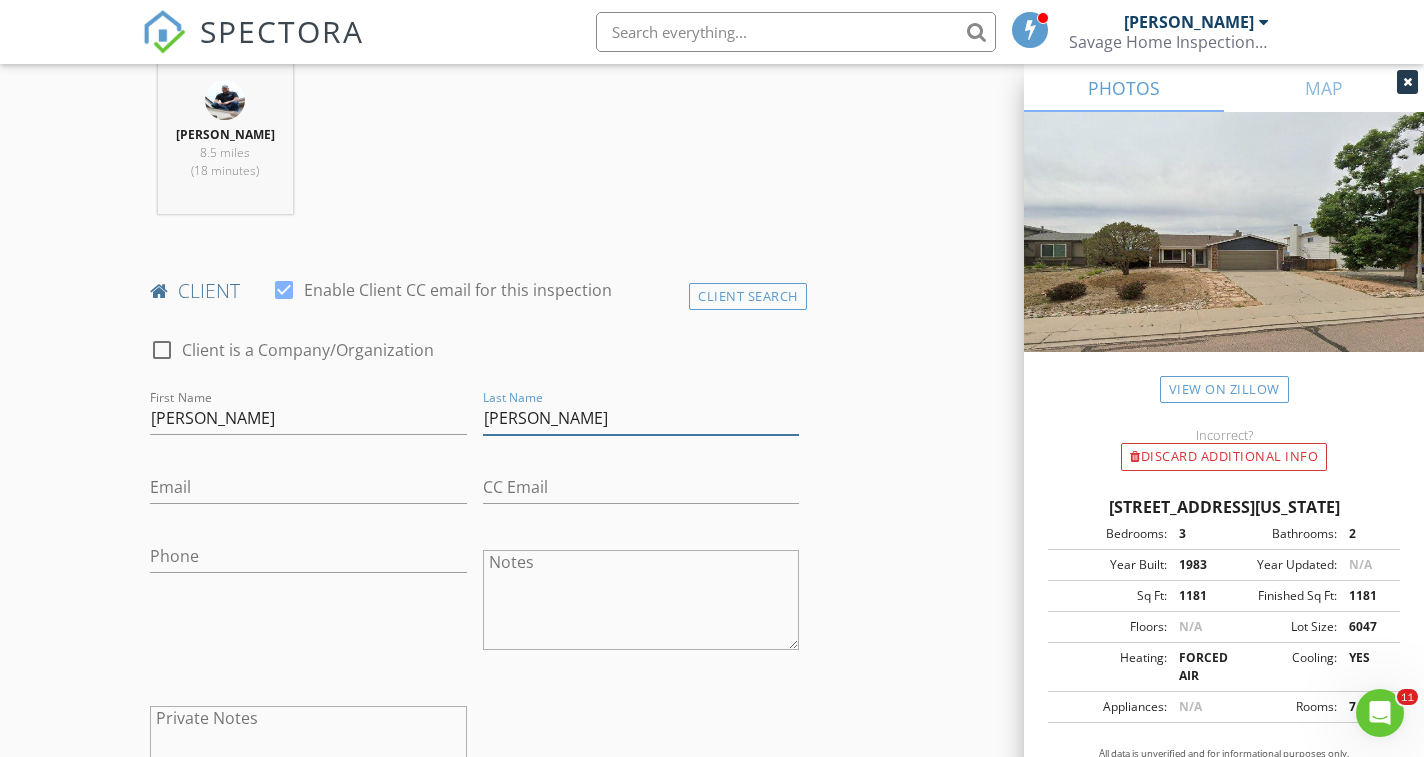 type on "Doyle" 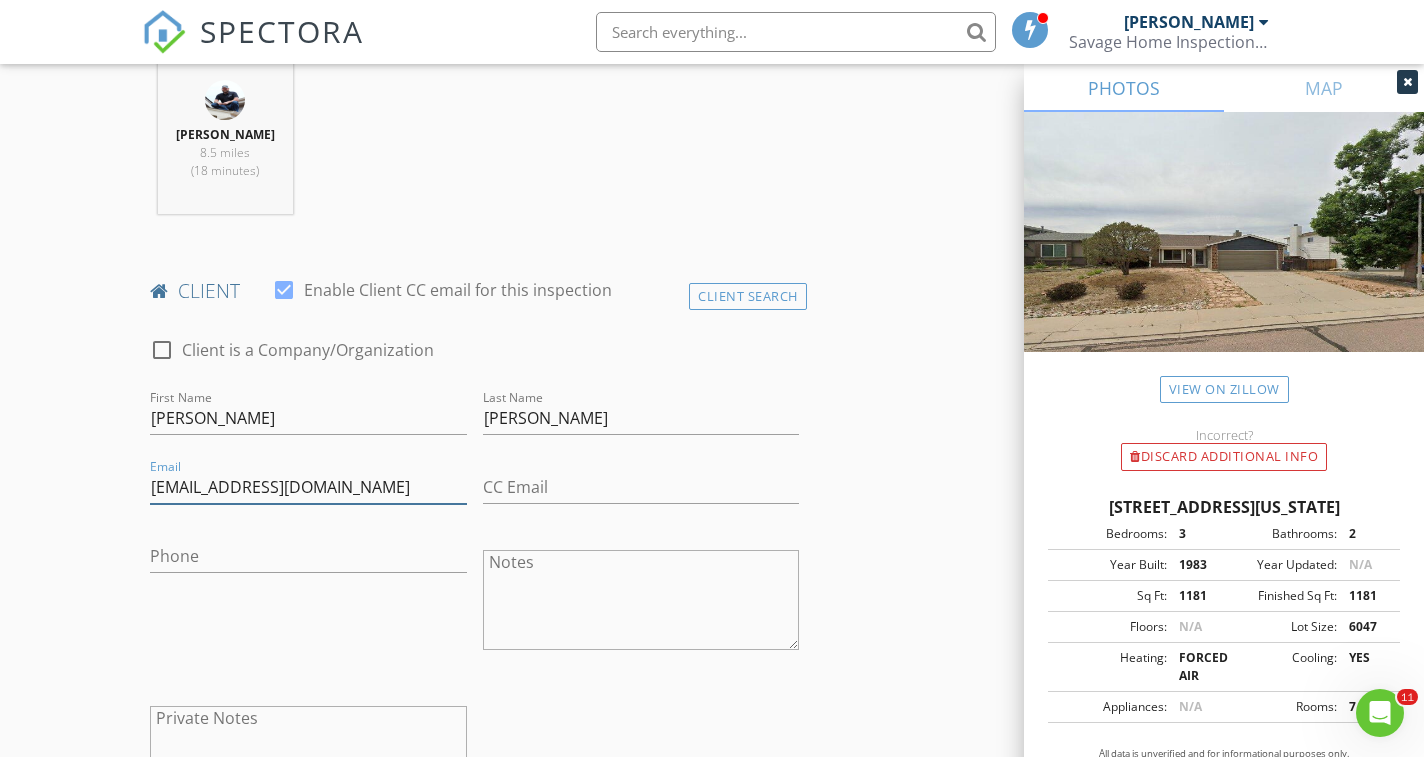 type on "lukejdoyle11@gmail.com" 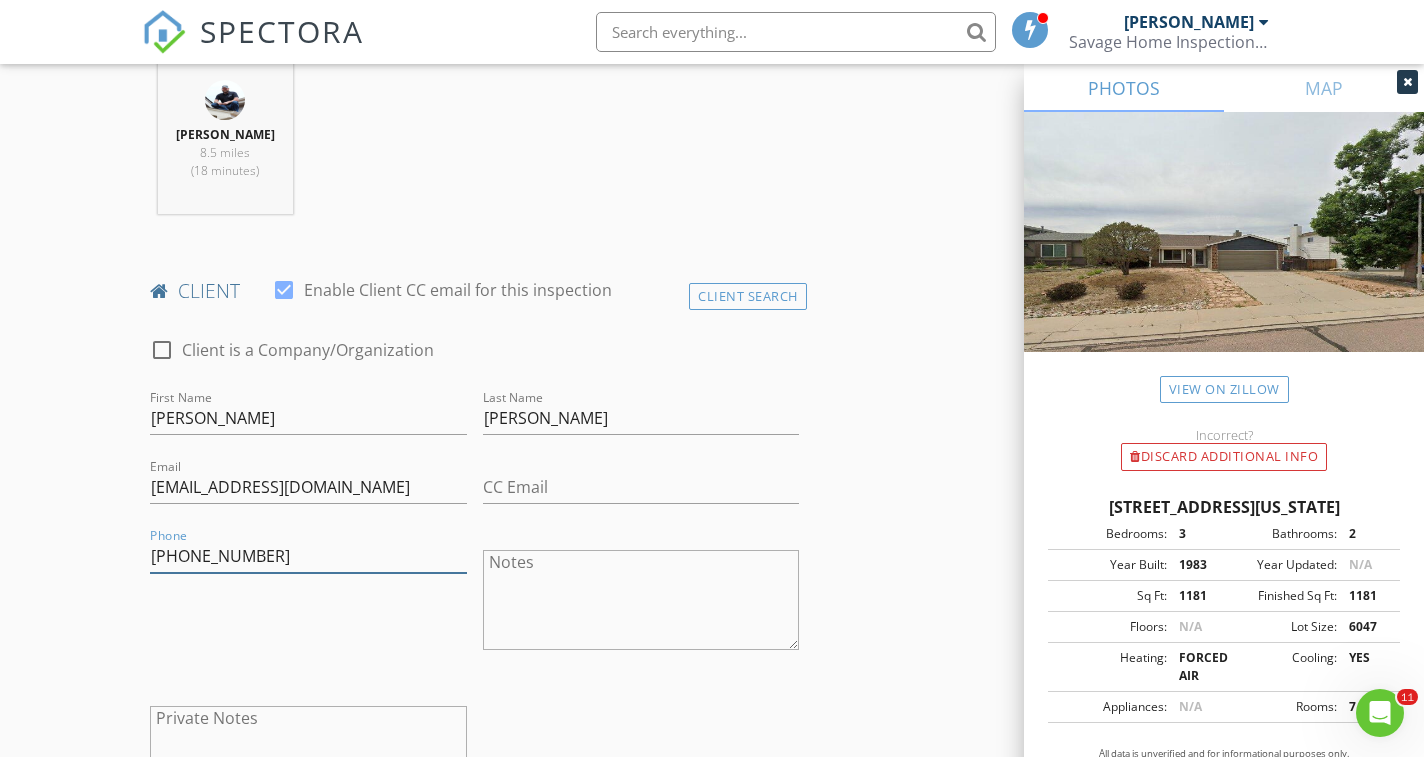 type on "719-331-8734" 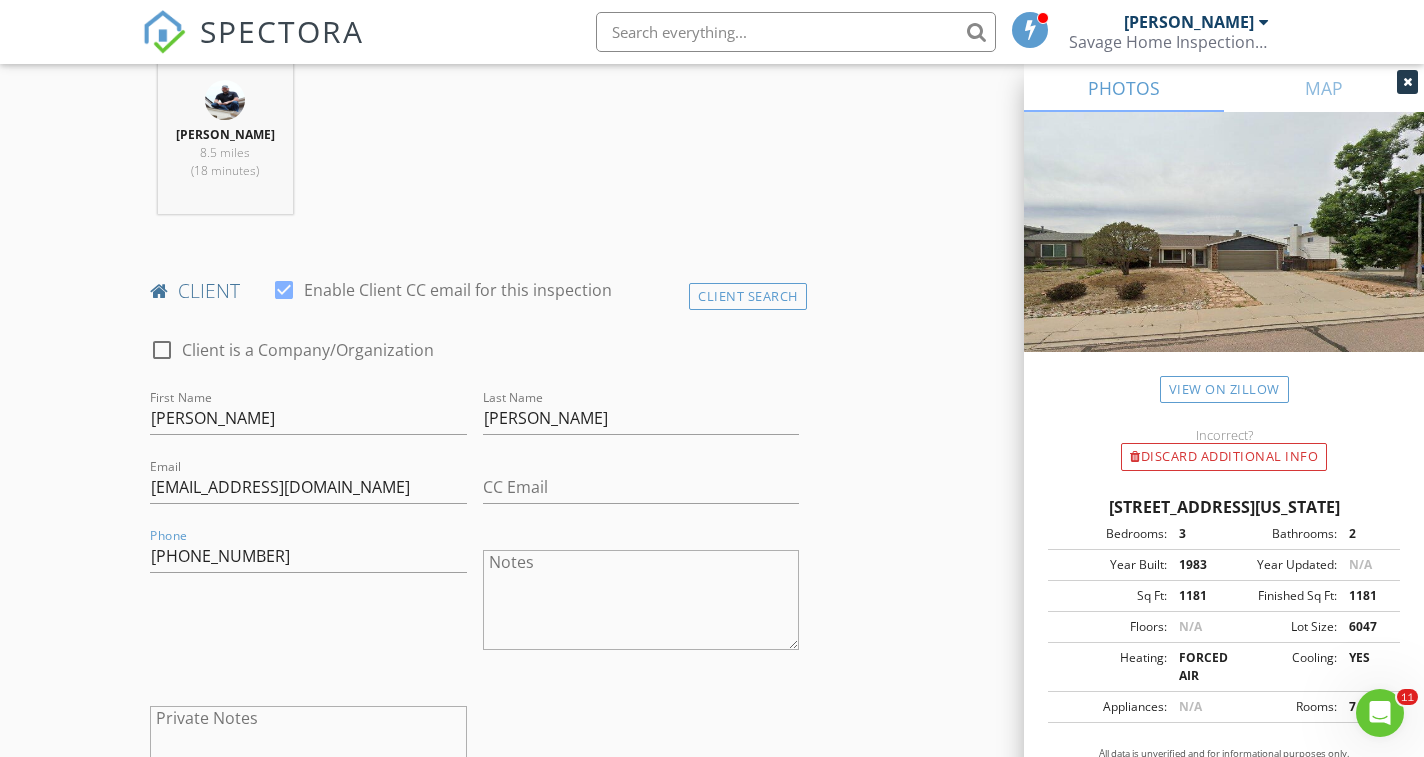 click on "New Inspection
Click here to use the New Order Form
INSPECTOR(S)
check_box   Cory Savage   PRIMARY   Cory Savage arrow_drop_down   check_box_outline_blank Cory Savage specifically requested
Date/Time
07/16/2025 2:00 PM
Location
Address Search       Address 8140 Freemantle Dr   Unit   City Colorado Springs   State CO   Zip 80920   County El Paso     Square Feet 1181   Year Built 1983   Foundation arrow_drop_down     Cory Savage     8.5 miles     (18 minutes)
client
check_box Enable Client CC email for this inspection   Client Search     check_box_outline_blank Client is a Company/Organization     First Name Luke   Last Name Doyle   Email lukejdoyle11@gmail.com   CC Email   Phone 719-331-8734           Notes   Private Notes
ADD ADDITIONAL client
SERVICES" at bounding box center [712, 1077] 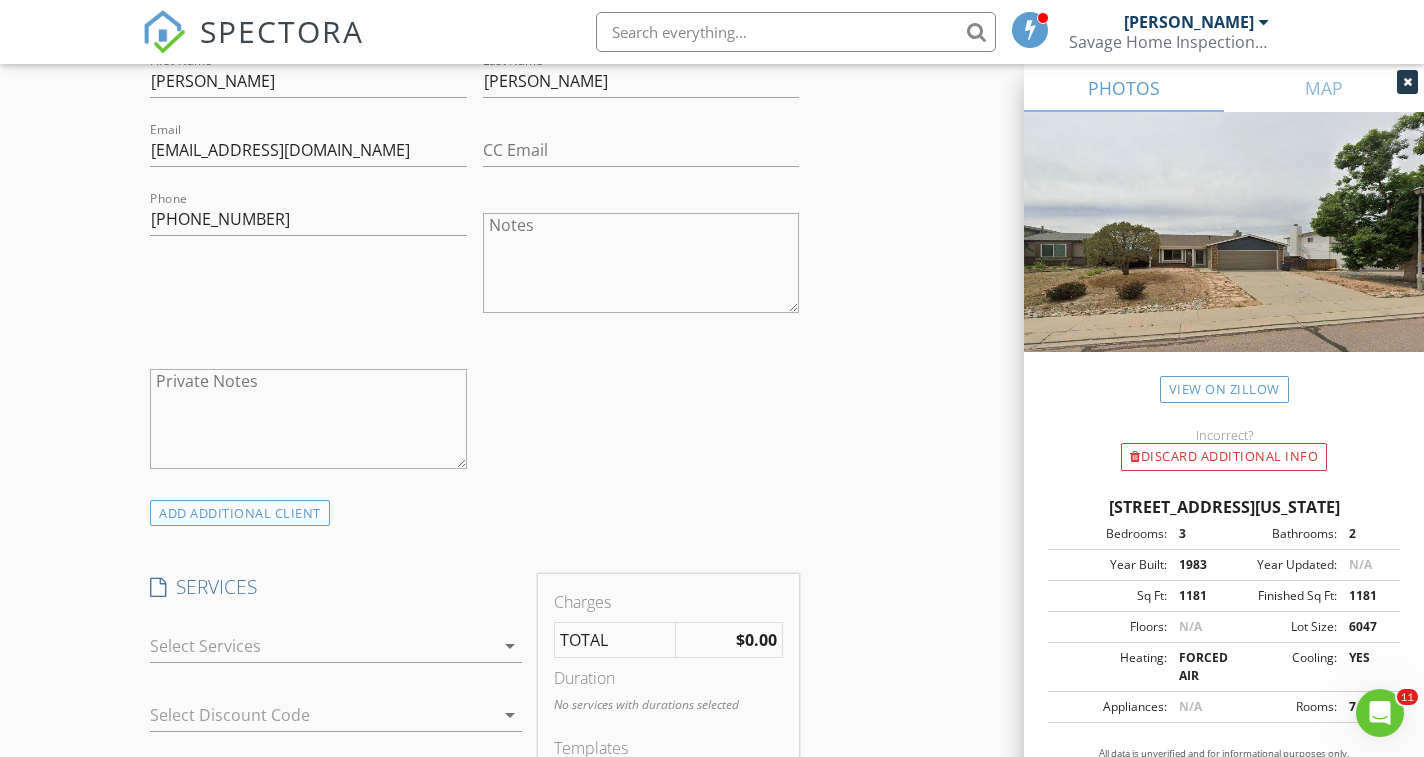 scroll, scrollTop: 1154, scrollLeft: 0, axis: vertical 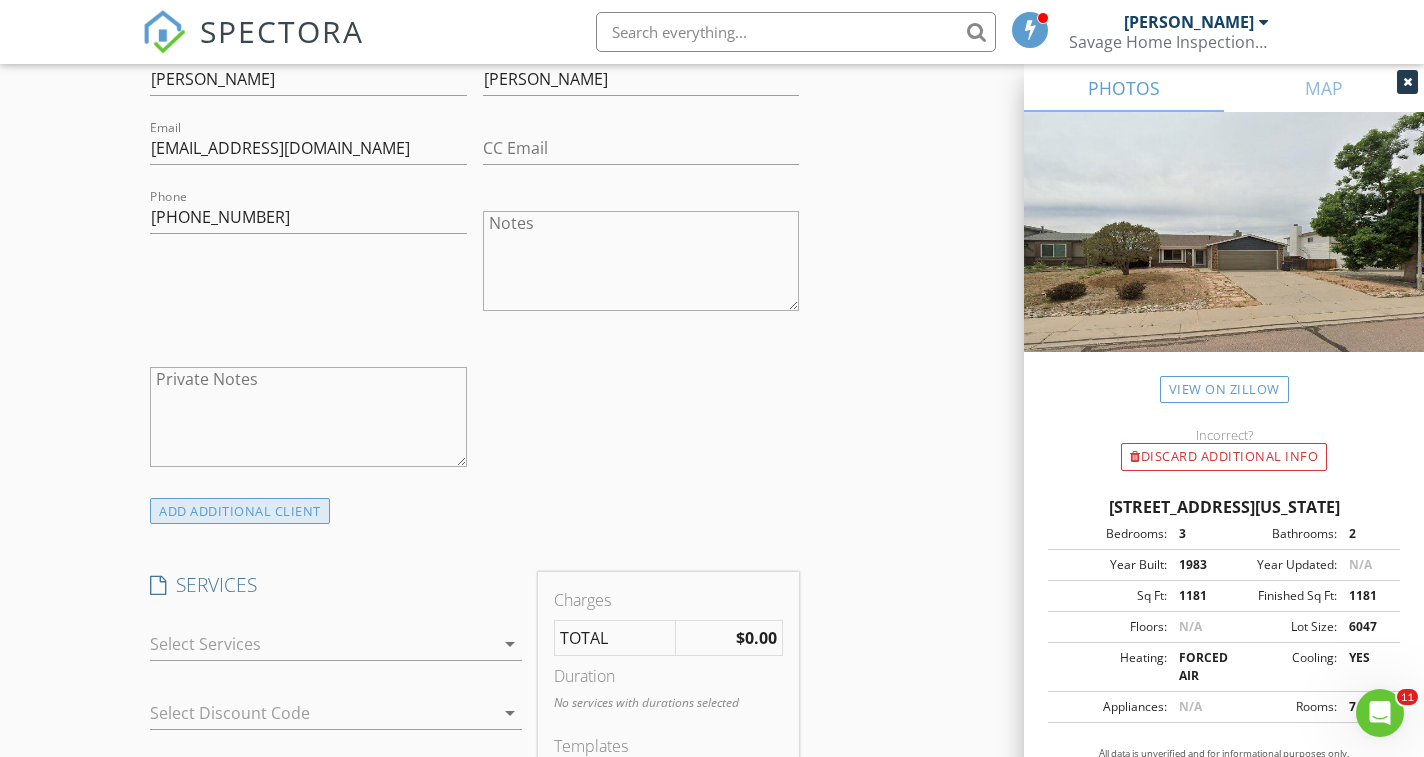 click on "ADD ADDITIONAL client" at bounding box center [240, 511] 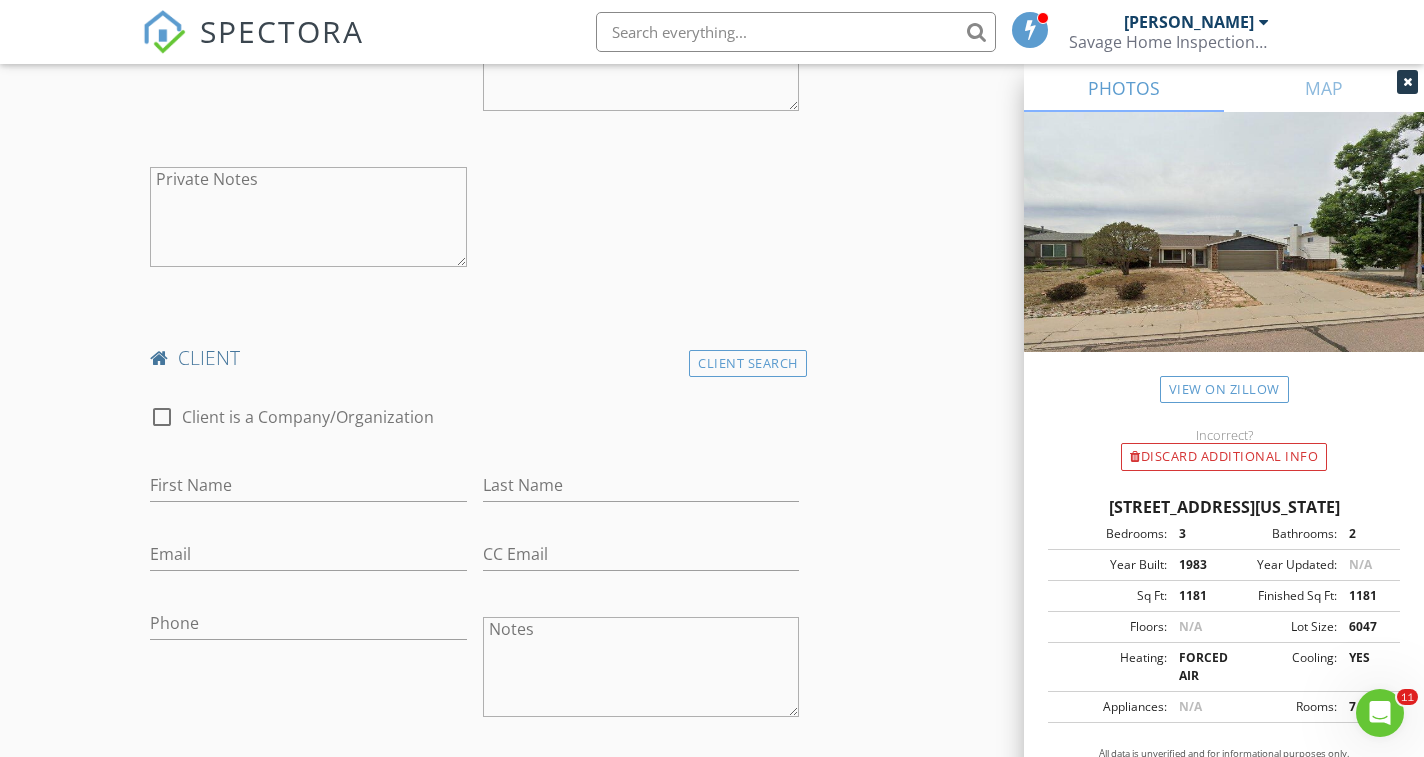 scroll, scrollTop: 1415, scrollLeft: 0, axis: vertical 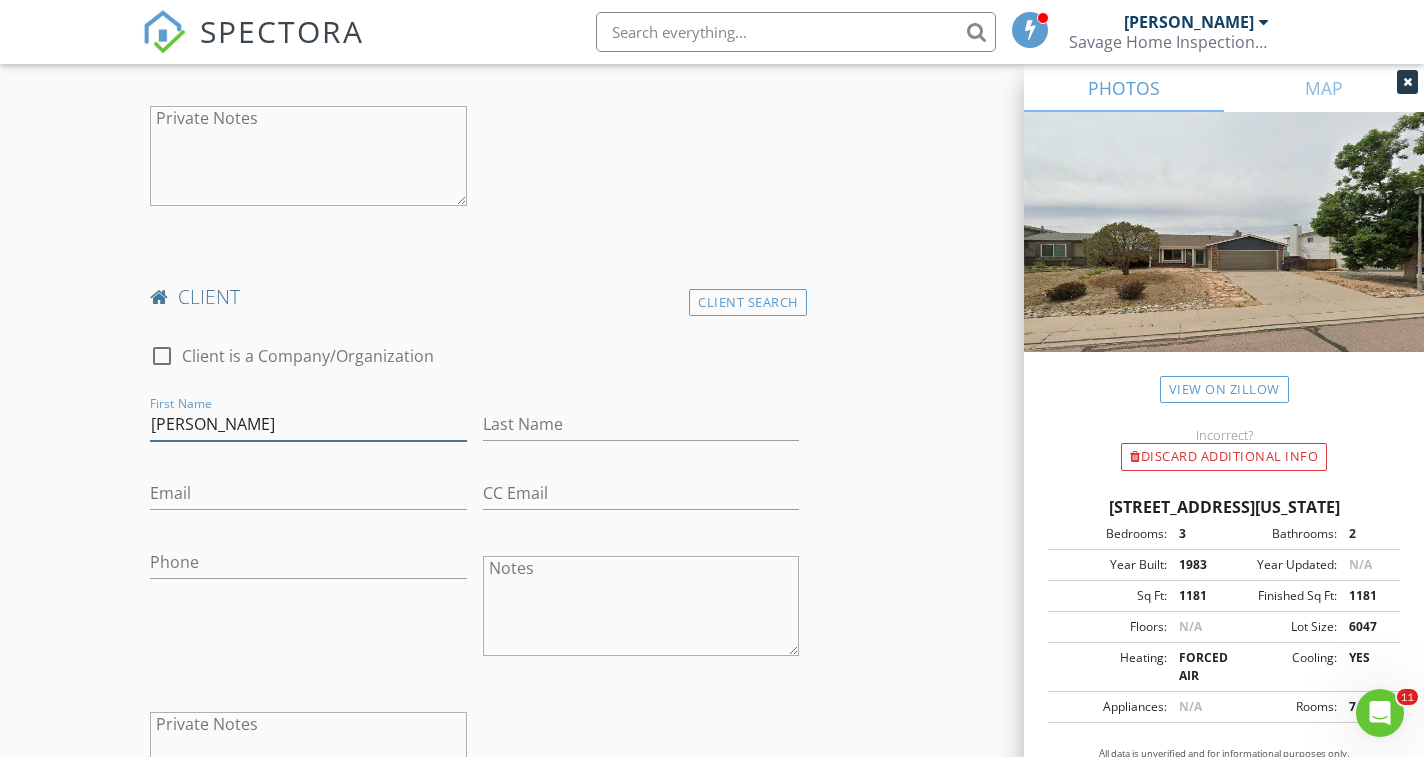 type on "Holly" 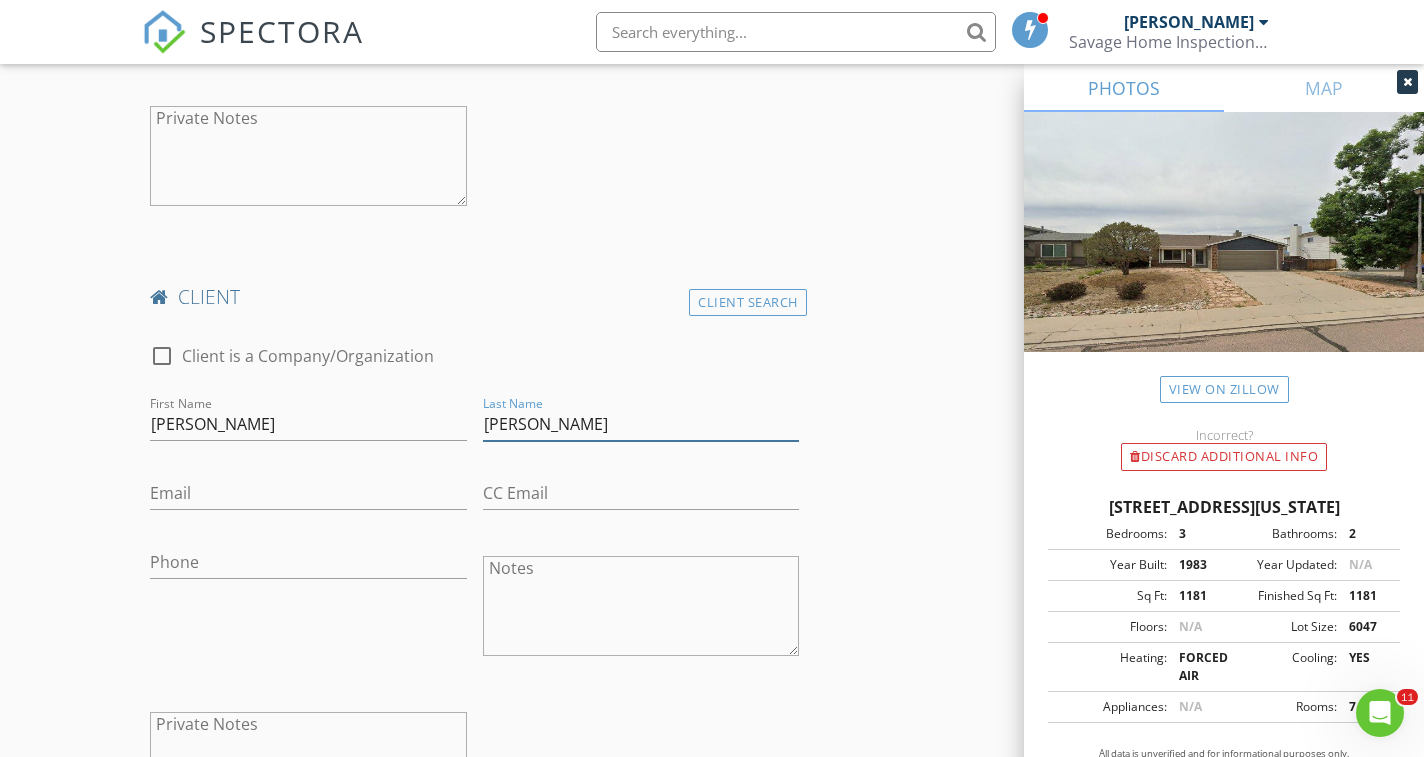 type on "Doyle" 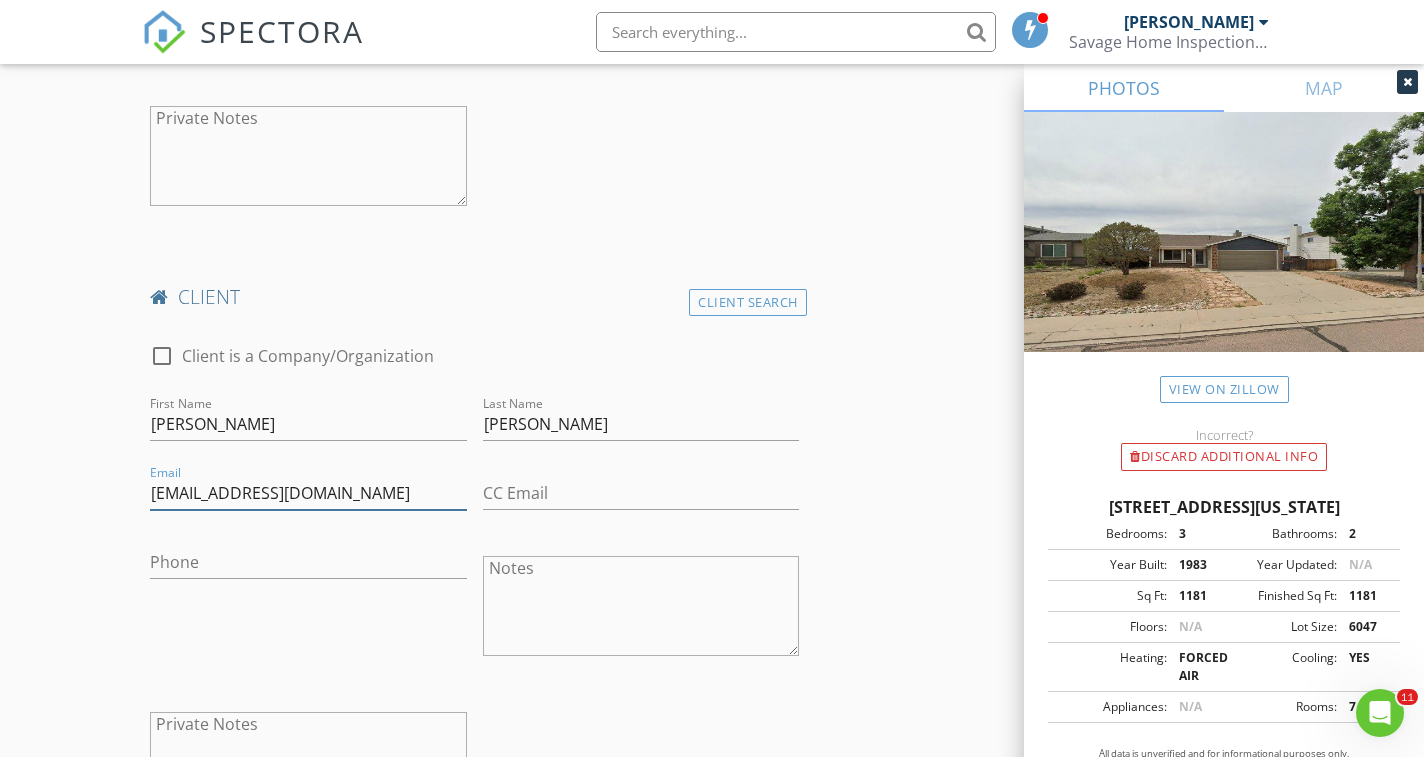 type on "doyleclan5@sbcglobal.net" 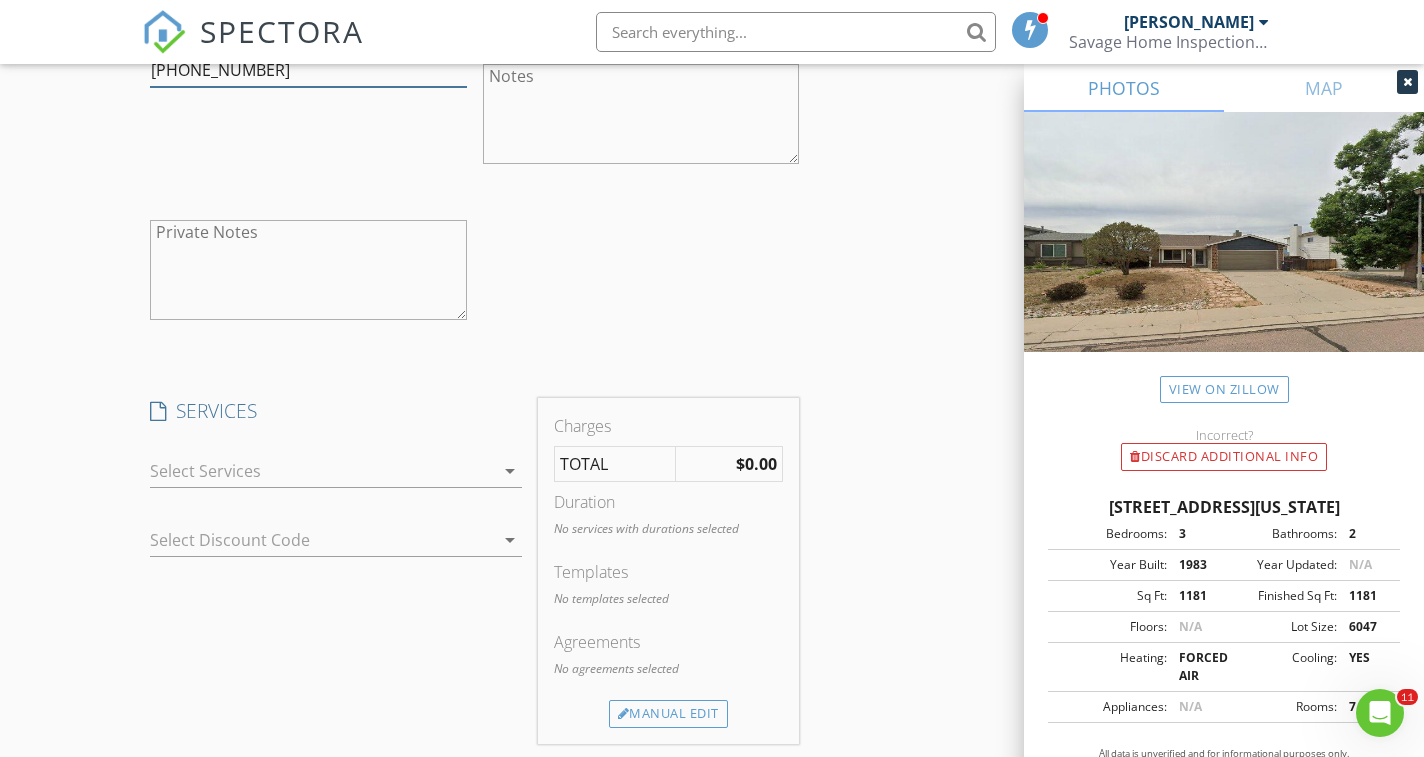 scroll, scrollTop: 1909, scrollLeft: 0, axis: vertical 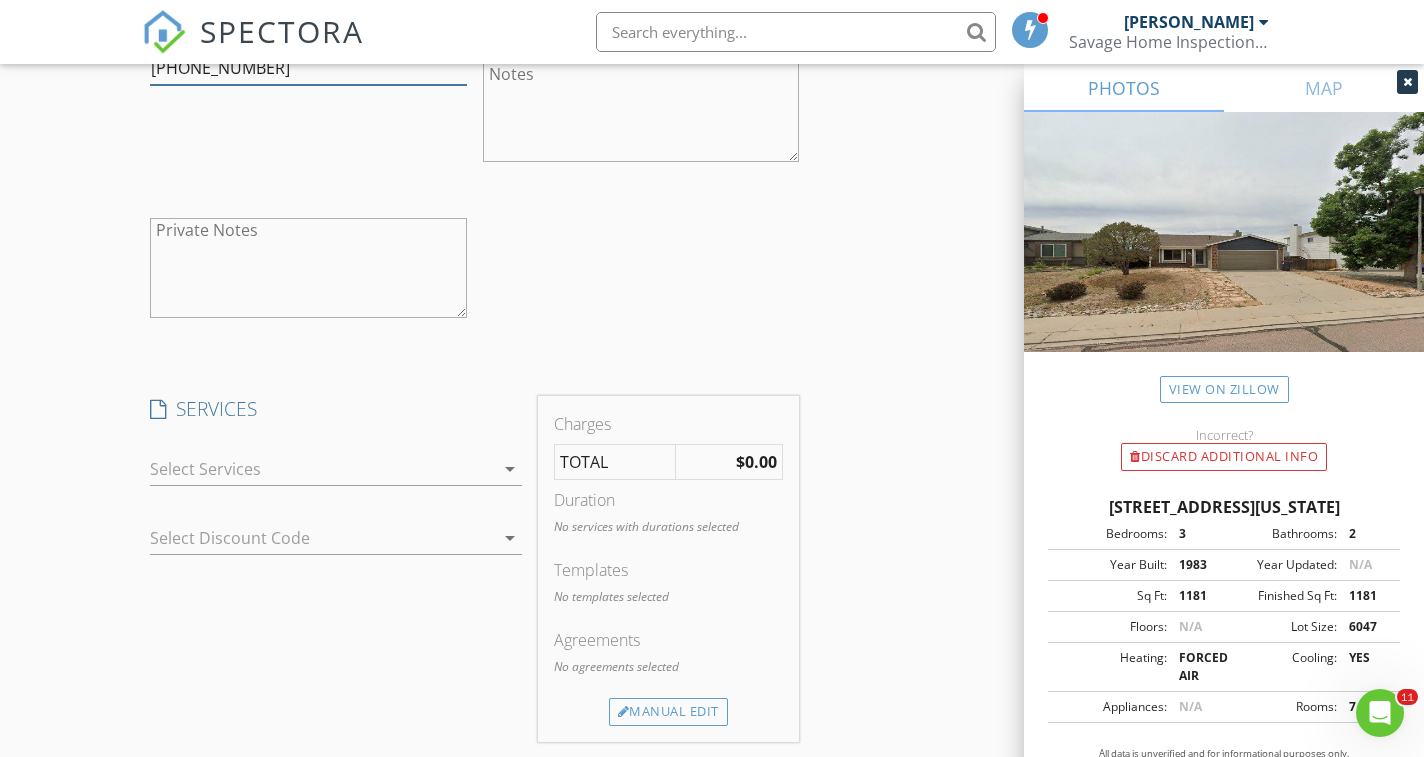 type on "719-331-8185" 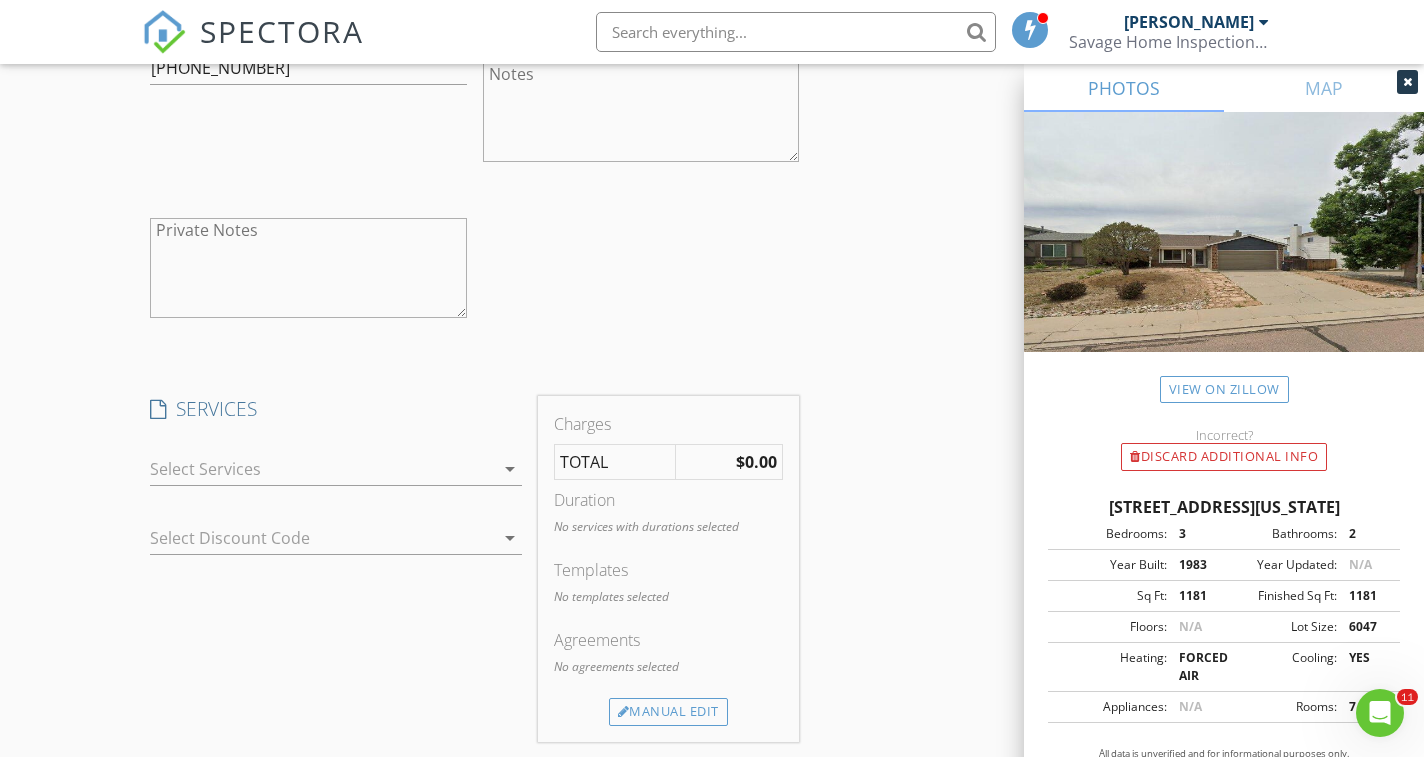 click at bounding box center [322, 469] 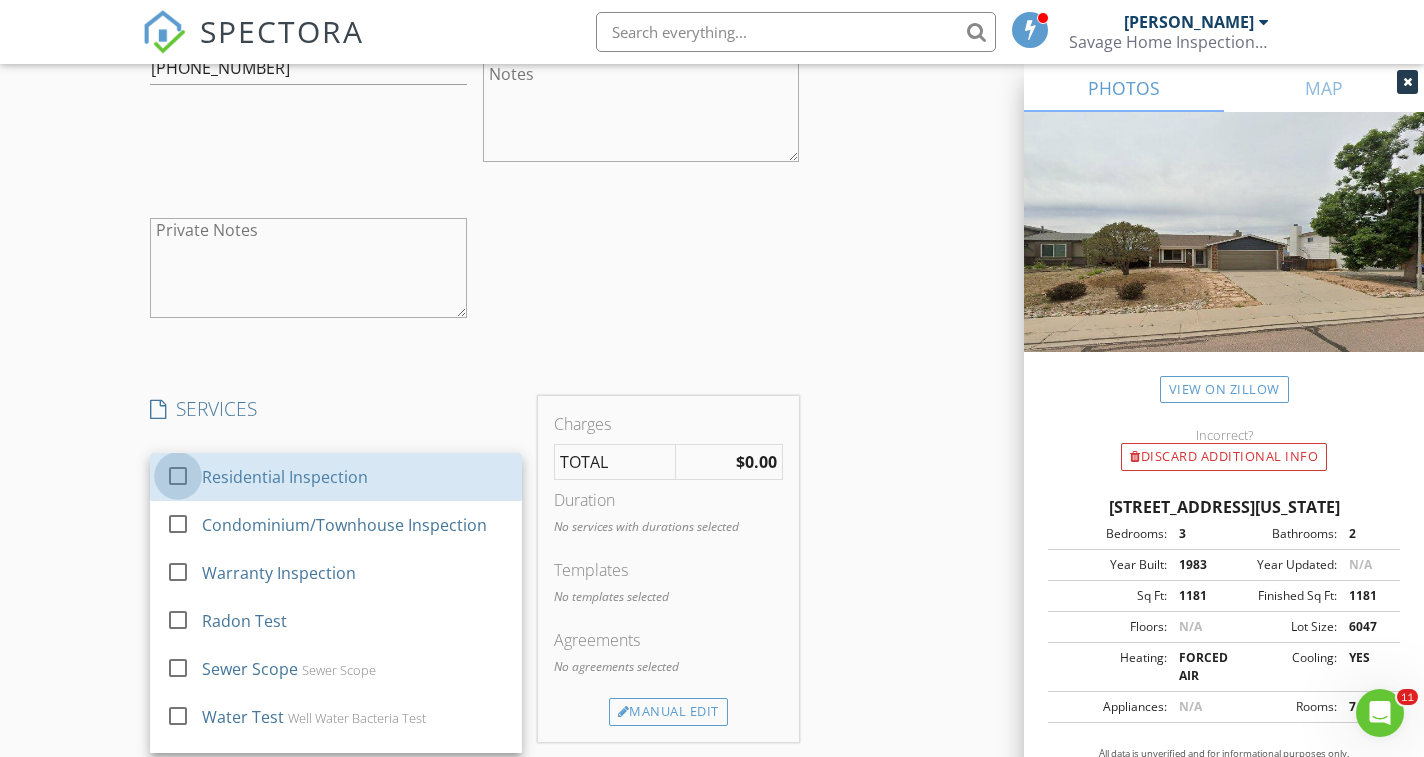 click at bounding box center [178, 475] 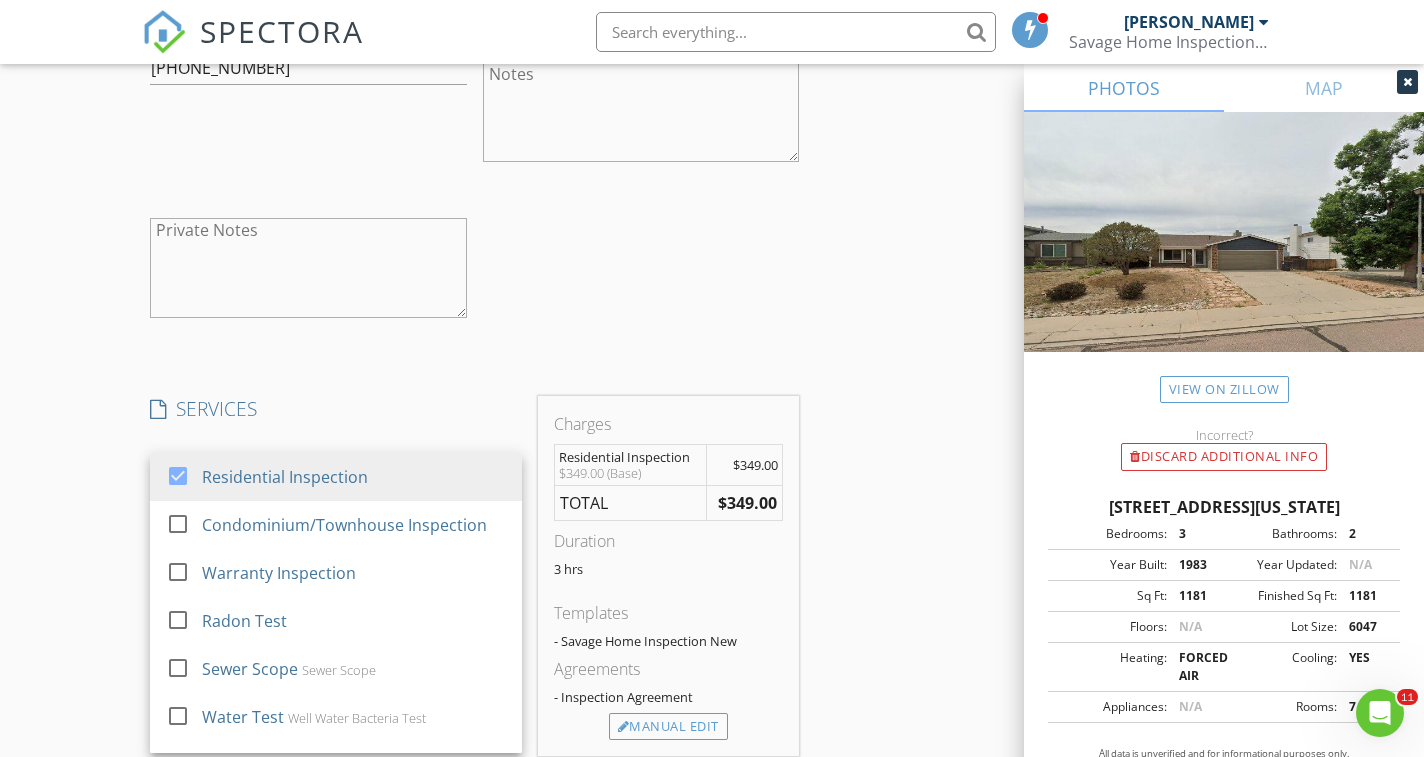 click on "New Inspection
Click here to use the New Order Form
INSPECTOR(S)
check_box   Cory Savage   PRIMARY   Cory Savage arrow_drop_down   check_box_outline_blank Cory Savage specifically requested
Date/Time
07/16/2025 2:00 PM
Location
Address Search       Address 8140 Freemantle Dr   Unit   City Colorado Springs   State CO   Zip 80920   County El Paso     Square Feet 1181   Year Built 1983   Foundation arrow_drop_down     Cory Savage     8.5 miles     (18 minutes)
client
check_box Enable Client CC email for this inspection   Client Search     check_box_outline_blank Client is a Company/Organization     First Name Luke   Last Name Doyle   Email lukejdoyle11@gmail.com   CC Email   Phone 719-331-8734           Notes   Private Notes
client
Client Search     check_box_outline_blank Client is a Company/Organization" at bounding box center [712, 279] 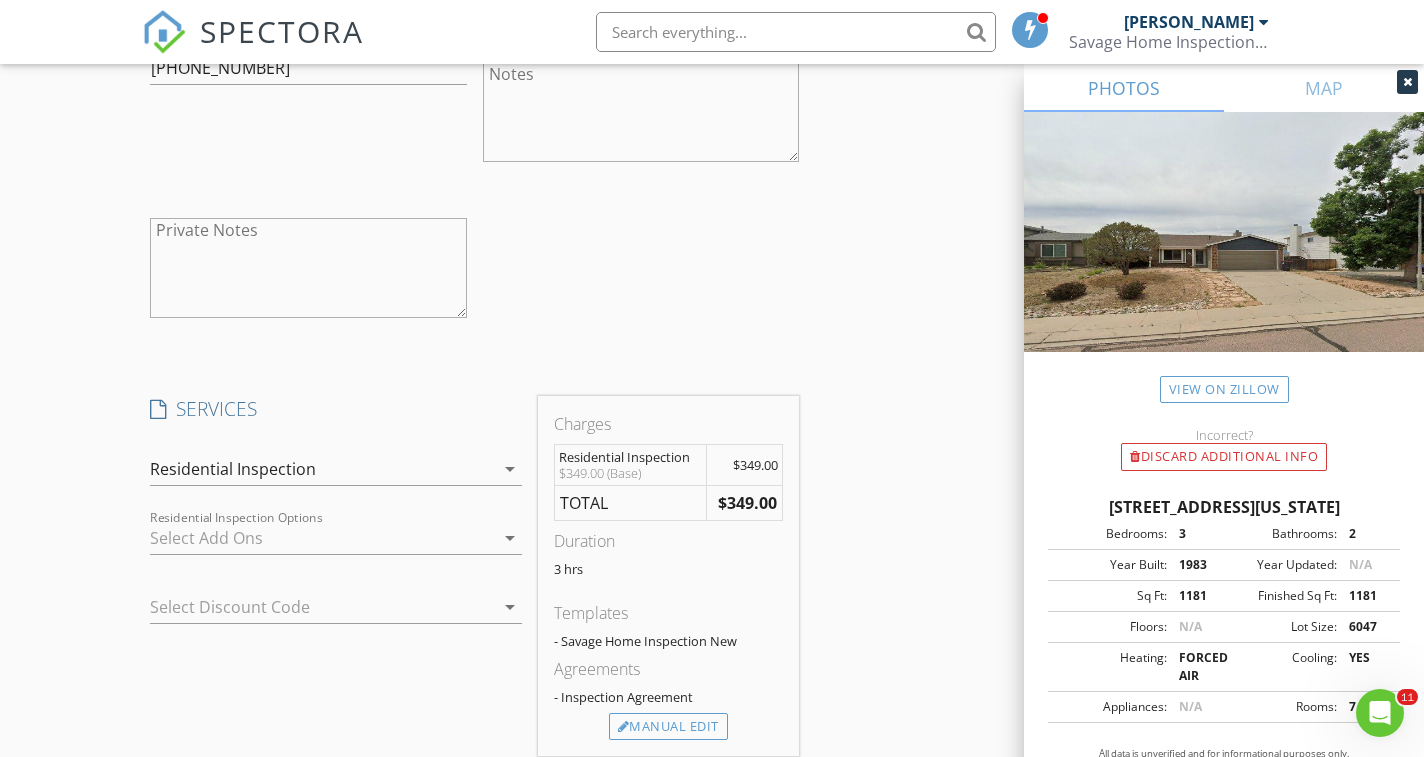 click at bounding box center (322, 538) 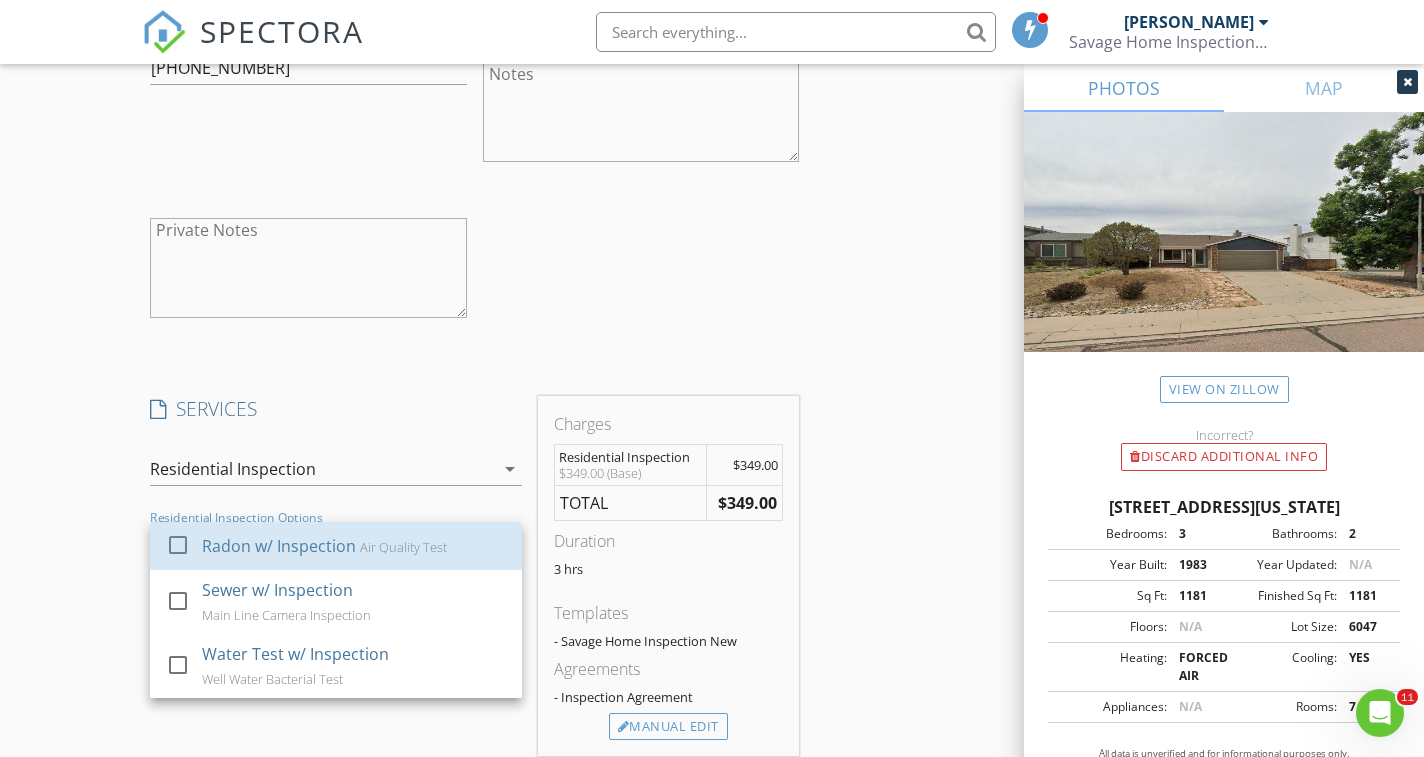 click on "Radon w/ Inspection" at bounding box center (280, 546) 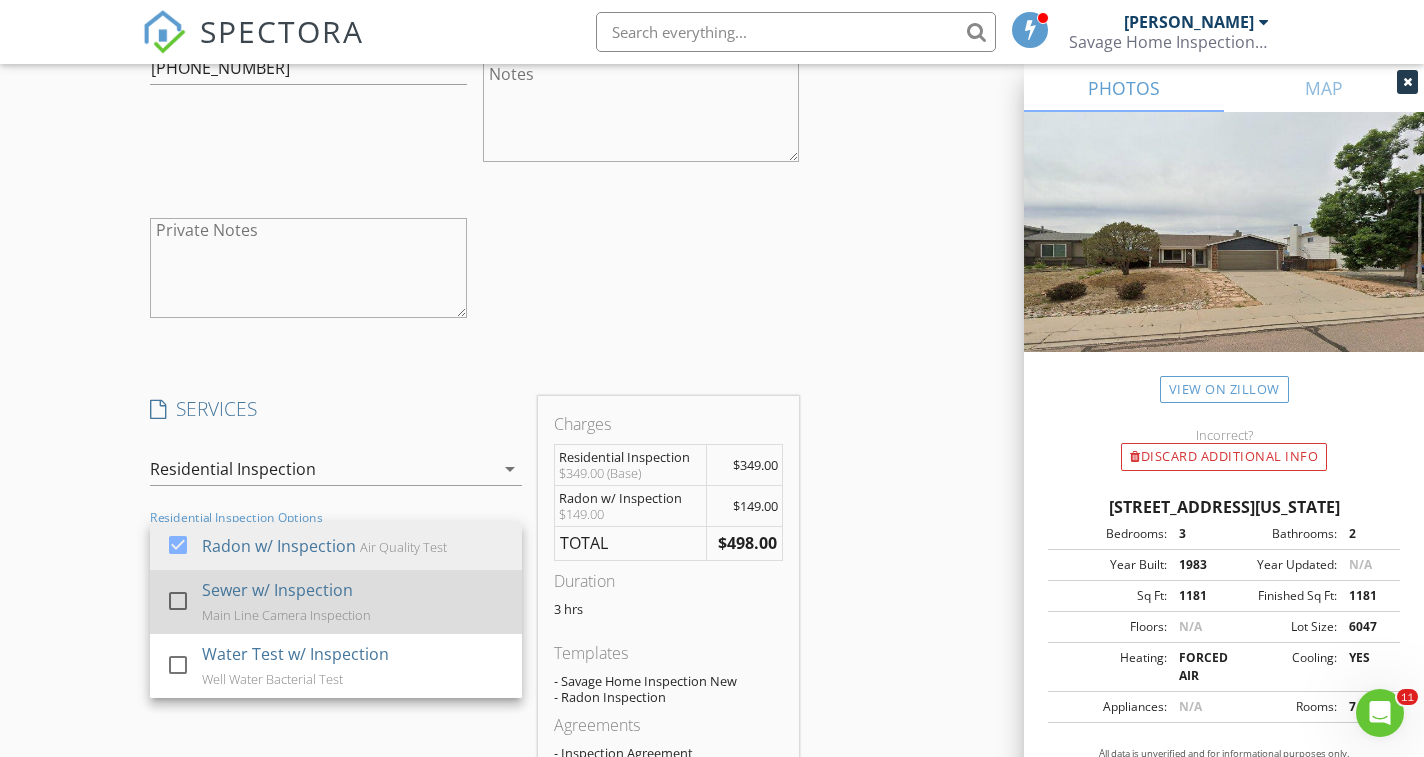 click at bounding box center [178, 600] 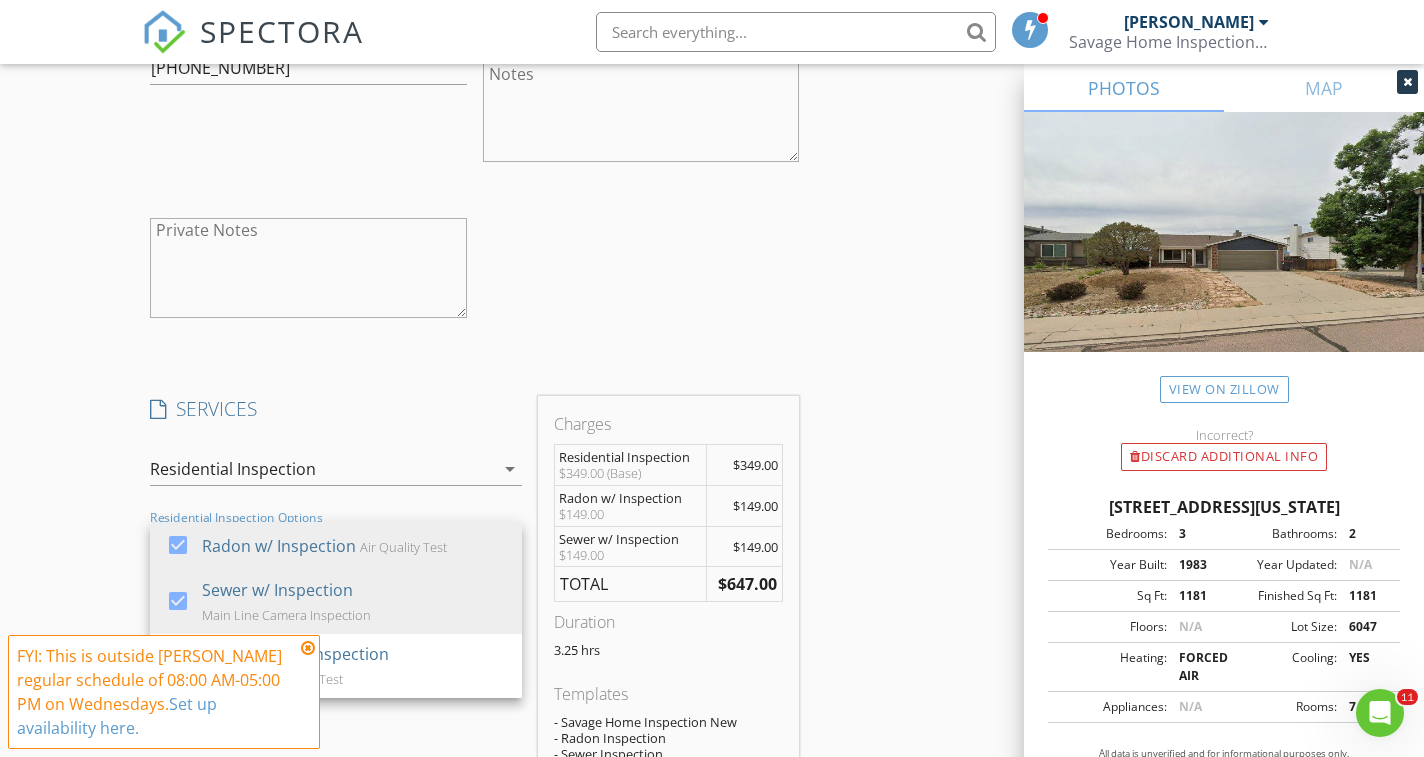 click on "New Inspection
Click here to use the New Order Form
INSPECTOR(S)
check_box   Cory Savage   PRIMARY   Cory Savage arrow_drop_down   check_box_outline_blank Cory Savage specifically requested
Date/Time
07/16/2025 2:00 PM
Location
Address Search       Address 8140 Freemantle Dr   Unit   City Colorado Springs   State CO   Zip 80920   County El Paso     Square Feet 1181   Year Built 1983   Foundation arrow_drop_down     Cory Savage     8.5 miles     (18 minutes)
client
check_box Enable Client CC email for this inspection   Client Search     check_box_outline_blank Client is a Company/Organization     First Name Luke   Last Name Doyle   Email lukejdoyle11@gmail.com   CC Email   Phone 719-331-8734           Notes   Private Notes
client
Client Search     check_box_outline_blank Client is a Company/Organization" at bounding box center (712, 352) 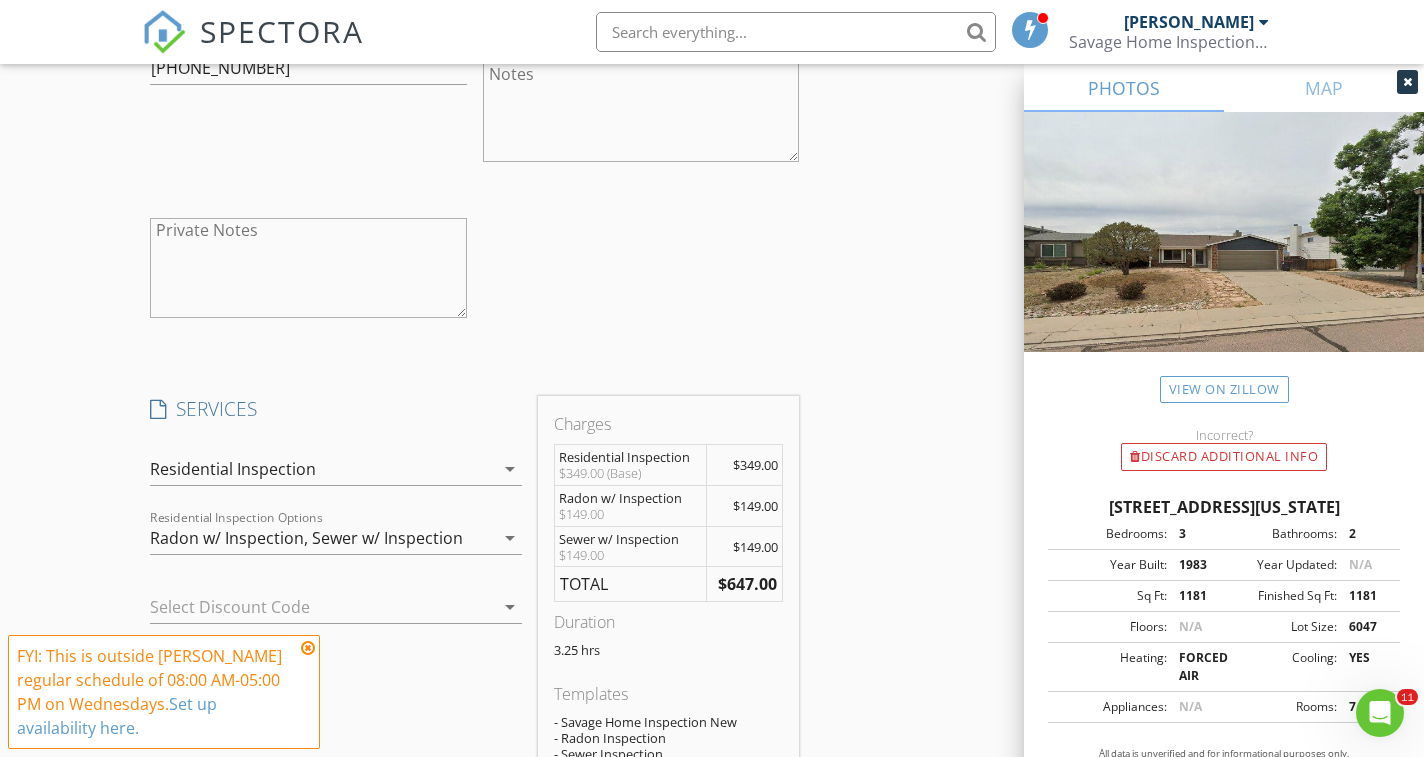click at bounding box center (308, 648) 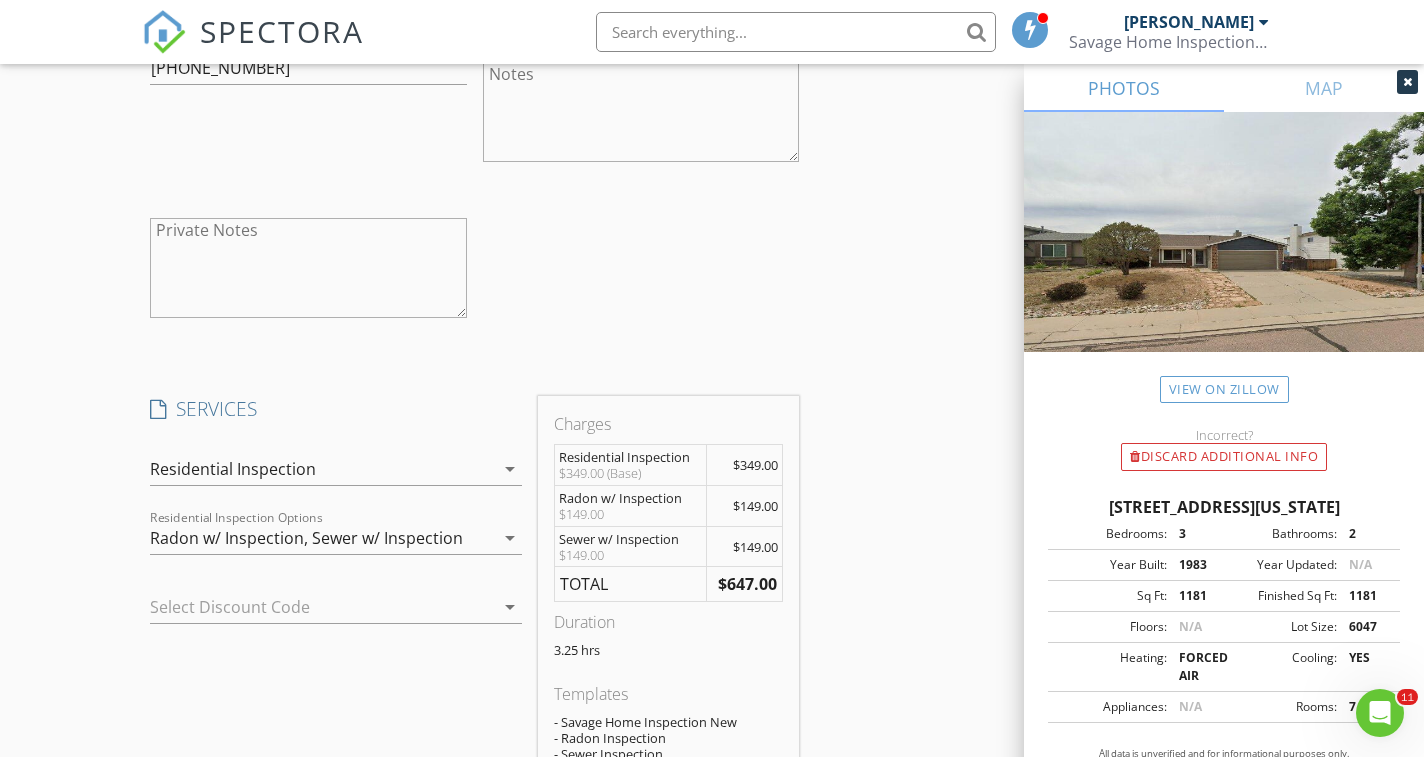click on "New Inspection
Click here to use the New Order Form
INSPECTOR(S)
check_box   Cory Savage   PRIMARY   Cory Savage arrow_drop_down   check_box_outline_blank Cory Savage specifically requested
Date/Time
07/16/2025 2:00 PM
Location
Address Search       Address 8140 Freemantle Dr   Unit   City Colorado Springs   State CO   Zip 80920   County El Paso     Square Feet 1181   Year Built 1983   Foundation arrow_drop_down     Cory Savage     8.5 miles     (18 minutes)
client
check_box Enable Client CC email for this inspection   Client Search     check_box_outline_blank Client is a Company/Organization     First Name Luke   Last Name Doyle   Email lukejdoyle11@gmail.com   CC Email   Phone 719-331-8734           Notes   Private Notes
client
Client Search     check_box_outline_blank Client is a Company/Organization" at bounding box center [712, 352] 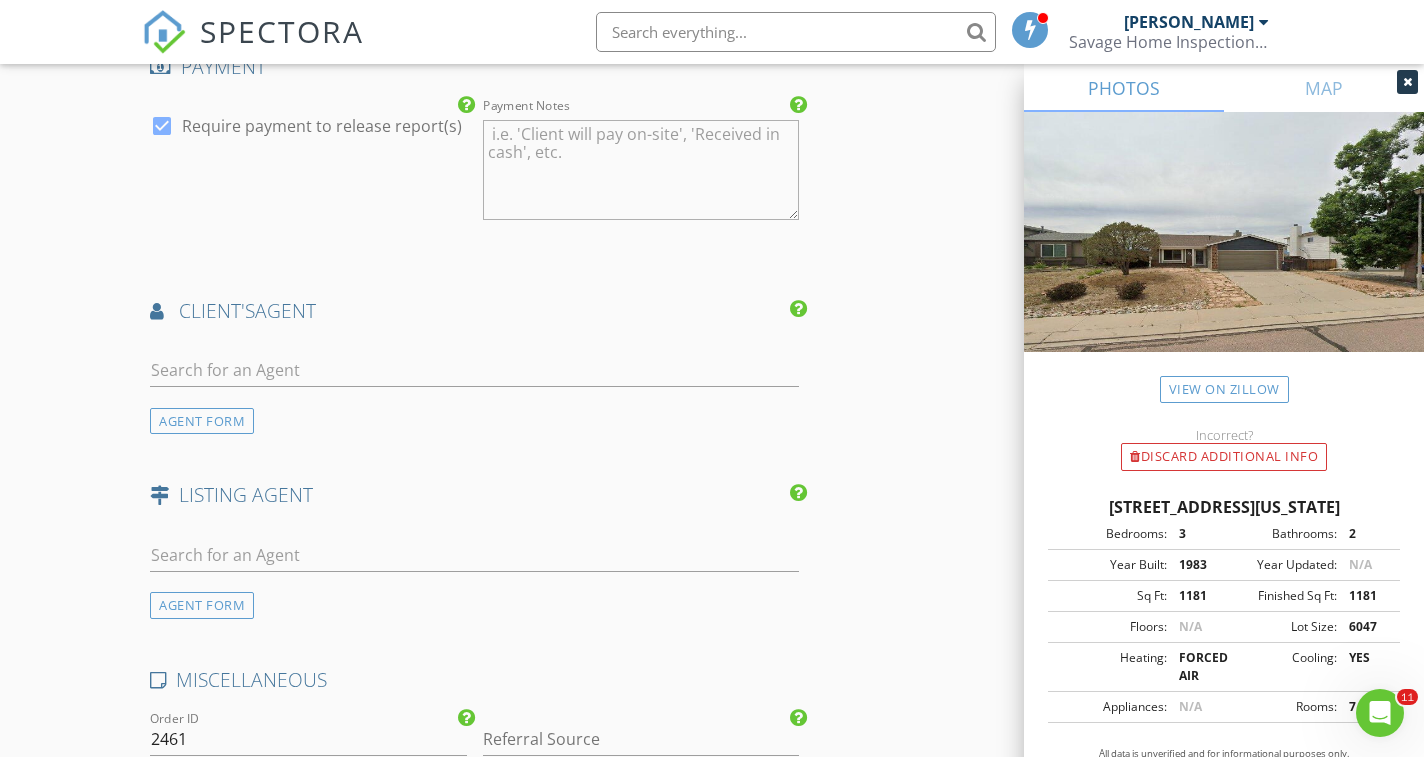 scroll, scrollTop: 2984, scrollLeft: 0, axis: vertical 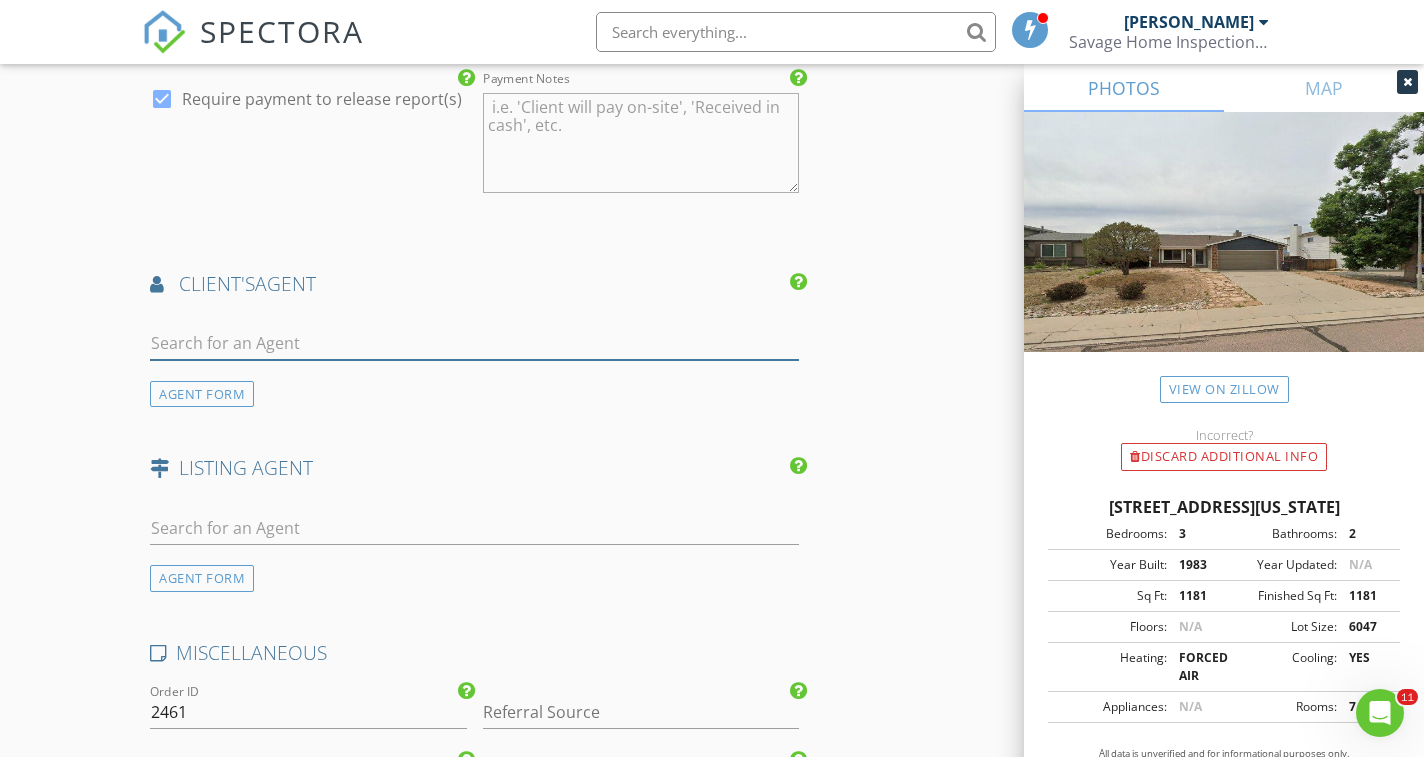click at bounding box center [474, 343] 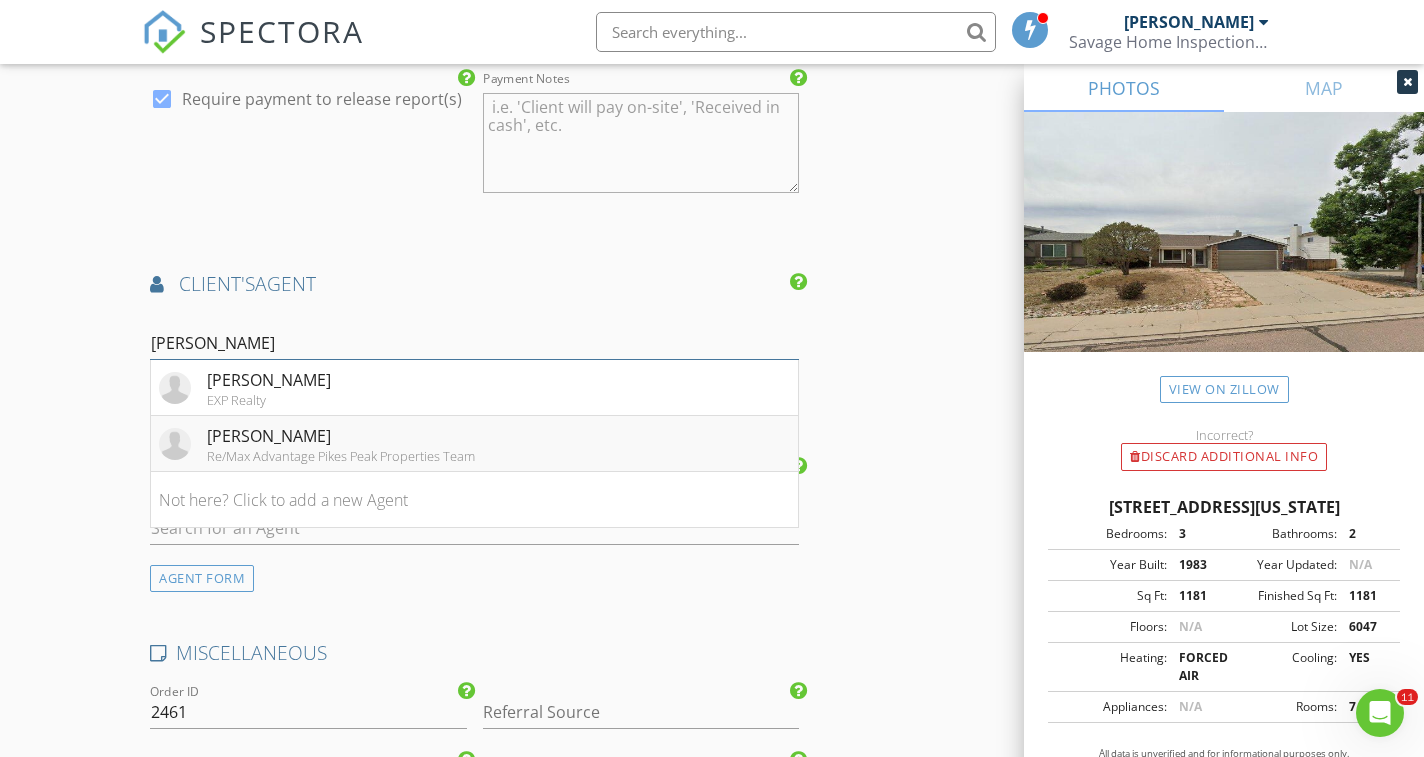 type on "Cassidy" 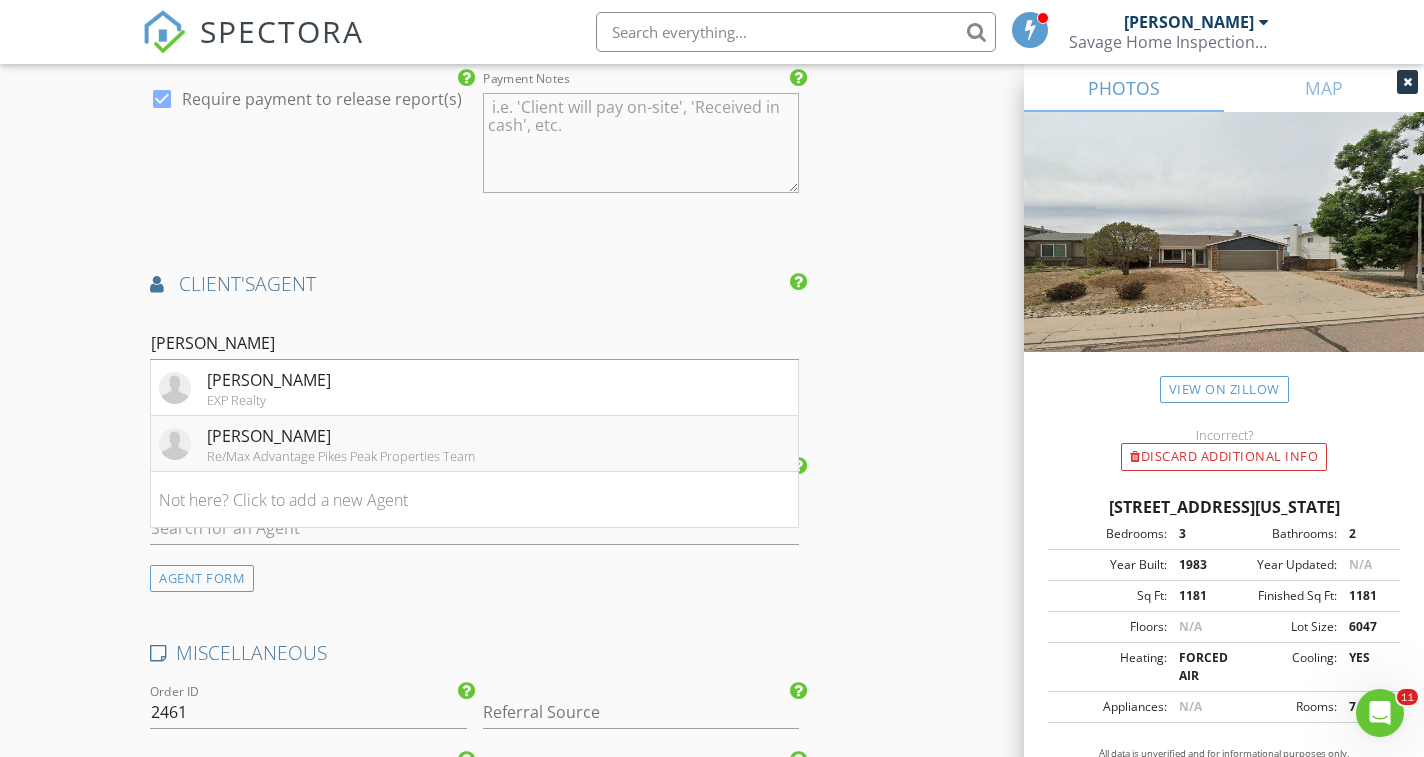 click on "Re/Max Advantage Pikes Peak Properties Team" at bounding box center (341, 456) 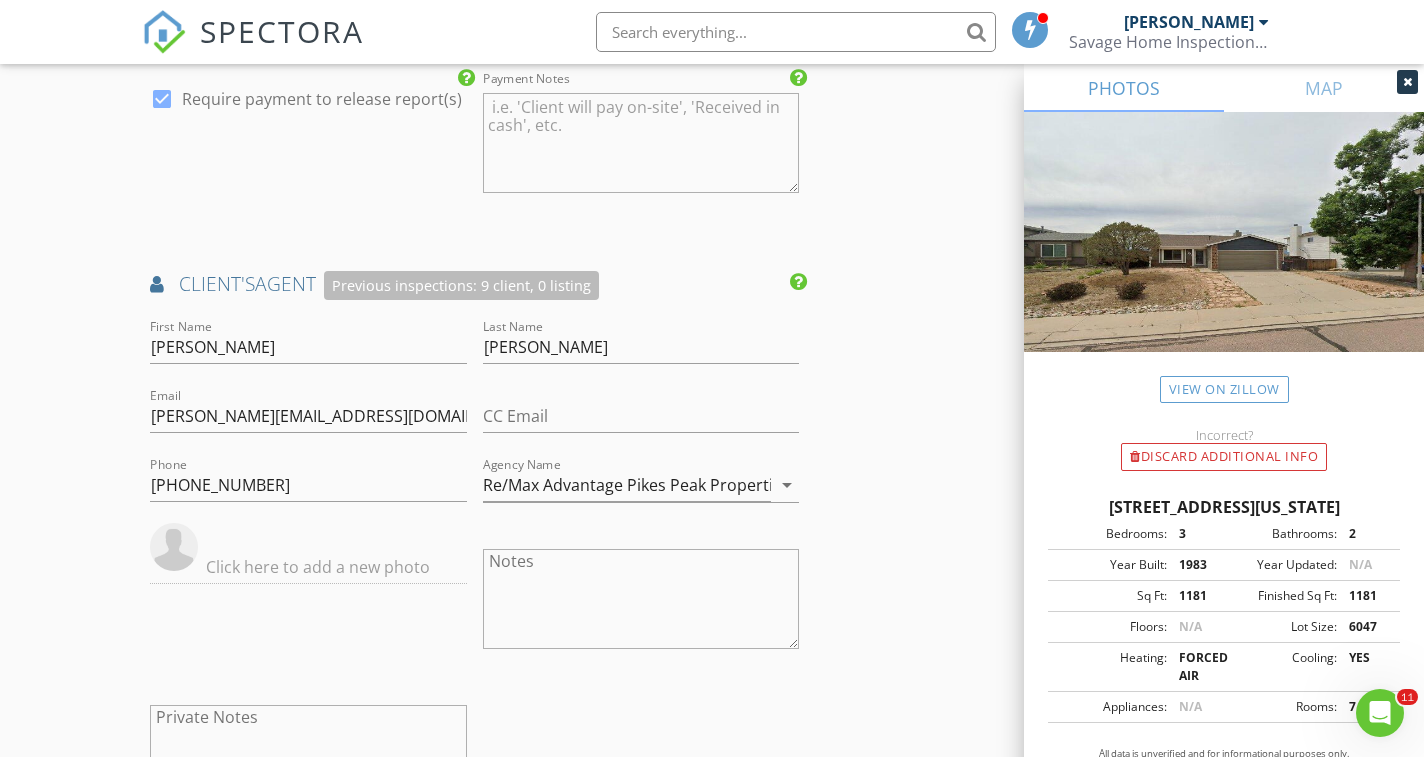 click on "New Inspection
Click here to use the New Order Form
INSPECTOR(S)
check_box   Cory Savage   PRIMARY   Cory Savage arrow_drop_down   check_box_outline_blank Cory Savage specifically requested
Date/Time
07/16/2025 2:00 PM
Location
Address Search       Address 8140 Freemantle Dr   Unit   City Colorado Springs   State CO   Zip 80920   County El Paso     Square Feet 1181   Year Built 1983   Foundation arrow_drop_down     Cory Savage     8.5 miles     (18 minutes)
client
check_box Enable Client CC email for this inspection   Client Search     check_box_outline_blank Client is a Company/Organization     First Name Luke   Last Name Doyle   Email lukejdoyle11@gmail.com   CC Email   Phone 719-331-8734           Notes   Private Notes
client
Client Search     check_box_outline_blank Client is a Company/Organization" at bounding box center (712, -495) 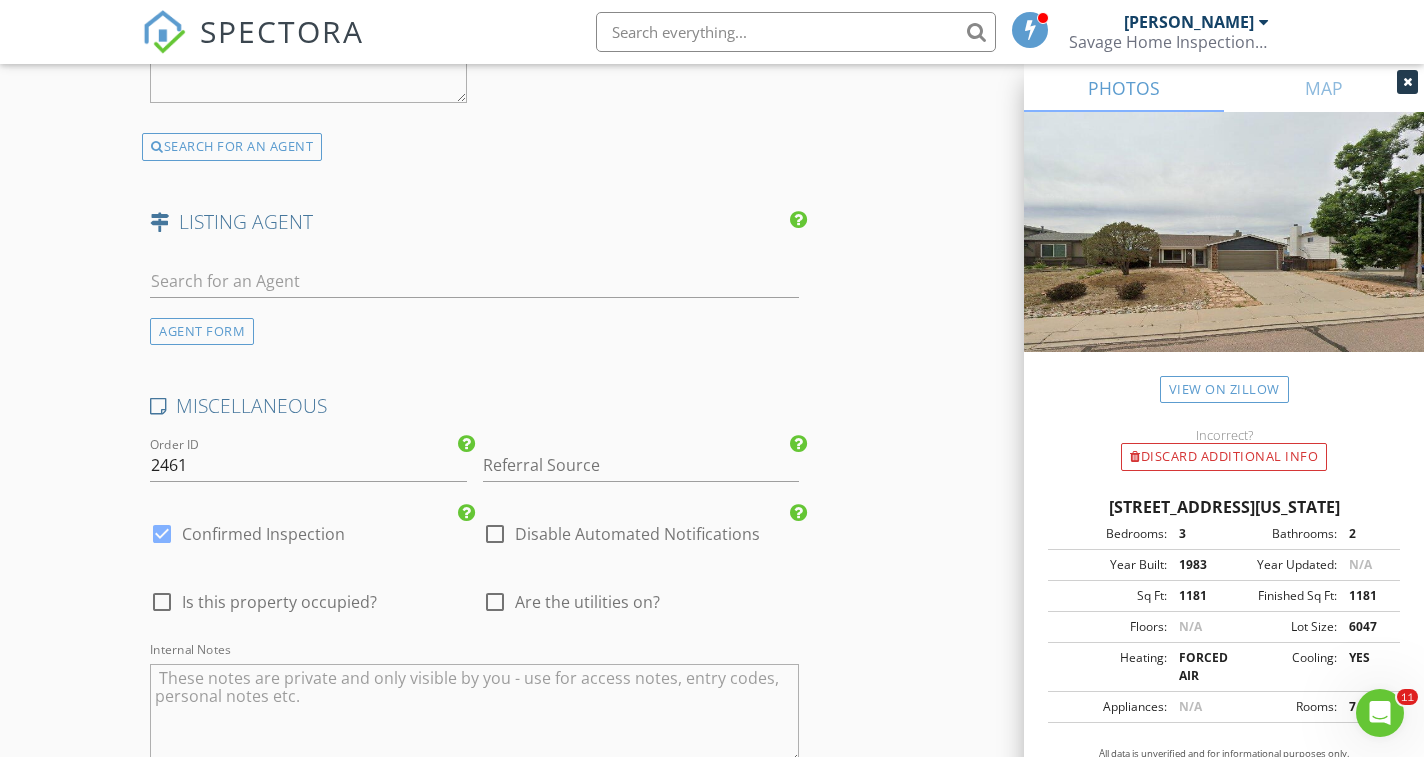 scroll, scrollTop: 3685, scrollLeft: 0, axis: vertical 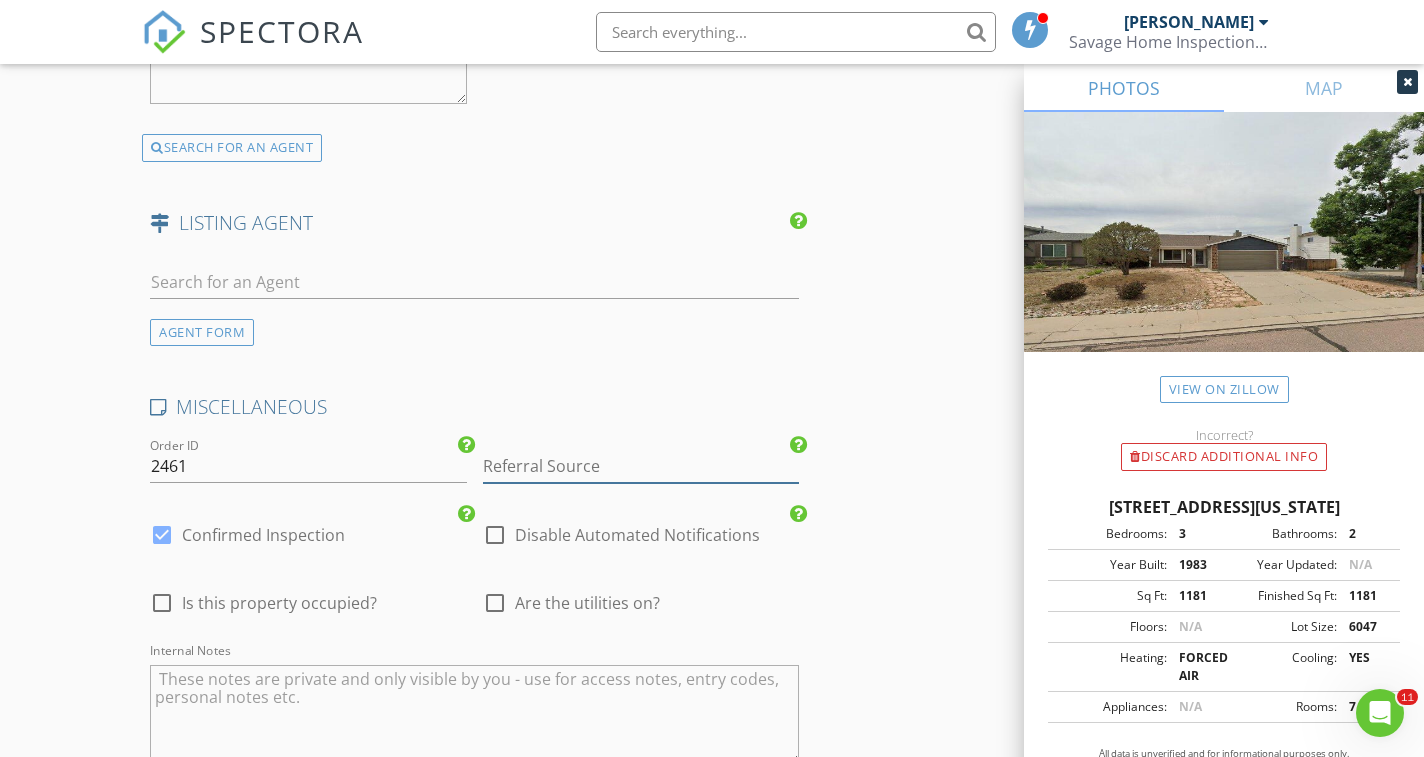 click at bounding box center [641, 466] 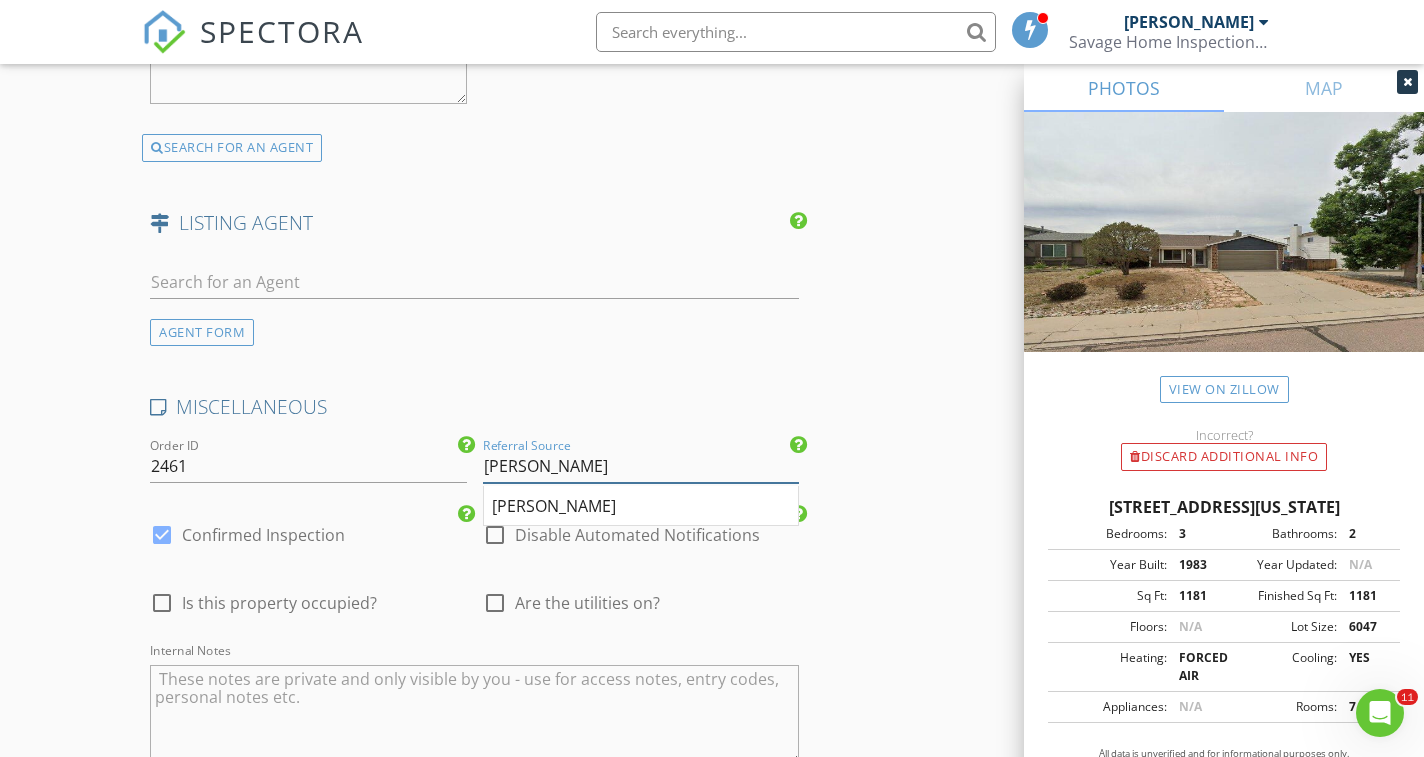 type on "Cassidy Jones" 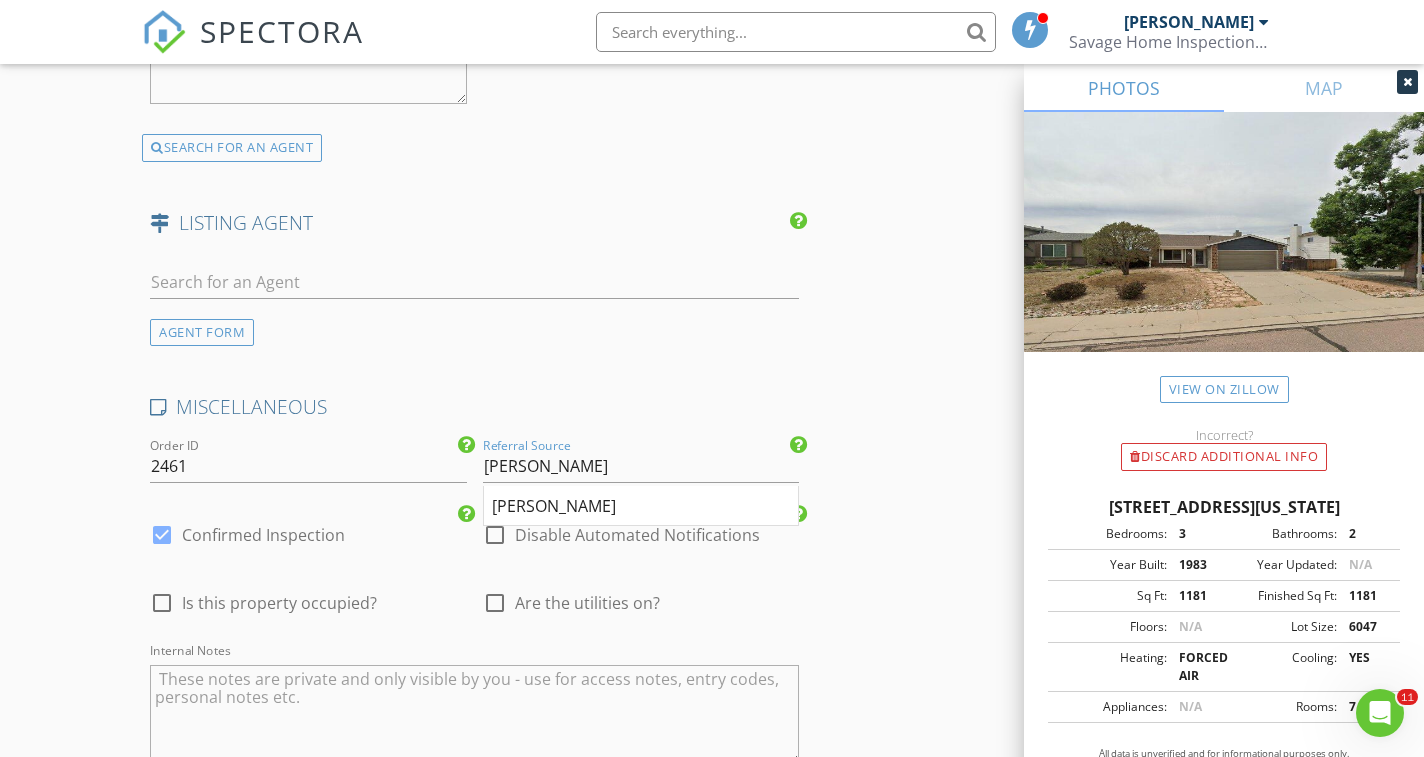 click at bounding box center (495, 603) 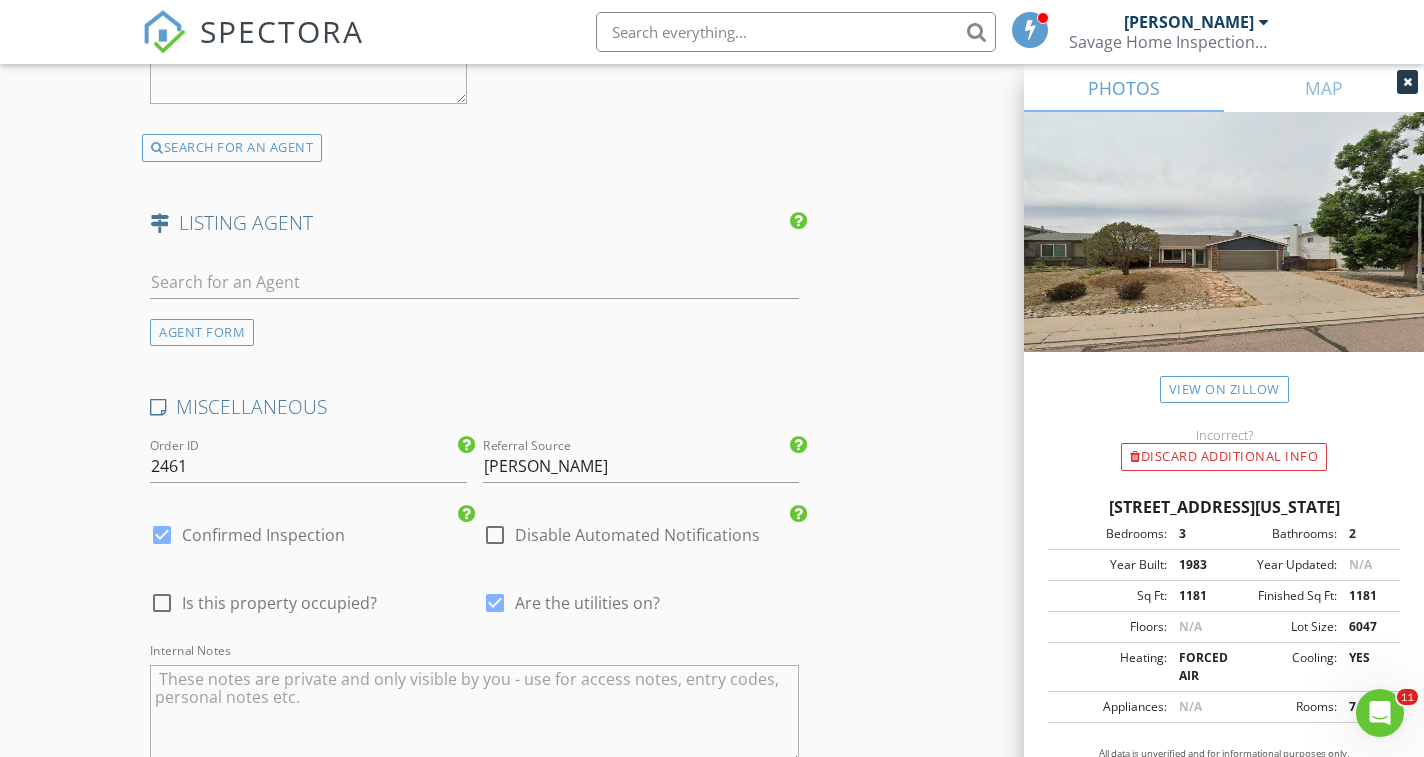 click on "New Inspection
Click here to use the New Order Form
INSPECTOR(S)
check_box   Cory Savage   PRIMARY   Cory Savage arrow_drop_down   check_box_outline_blank Cory Savage specifically requested
Date/Time
07/16/2025 2:00 PM
Location
Address Search       Address 8140 Freemantle Dr   Unit   City Colorado Springs   State CO   Zip 80920   County El Paso     Square Feet 1181   Year Built 1983   Foundation arrow_drop_down     Cory Savage     8.5 miles     (18 minutes)
client
check_box Enable Client CC email for this inspection   Client Search     check_box_outline_blank Client is a Company/Organization     First Name Luke   Last Name Doyle   Email lukejdoyle11@gmail.com   CC Email   Phone 719-331-8734           Notes   Private Notes
client
Client Search     check_box_outline_blank Client is a Company/Organization" at bounding box center (712, -1196) 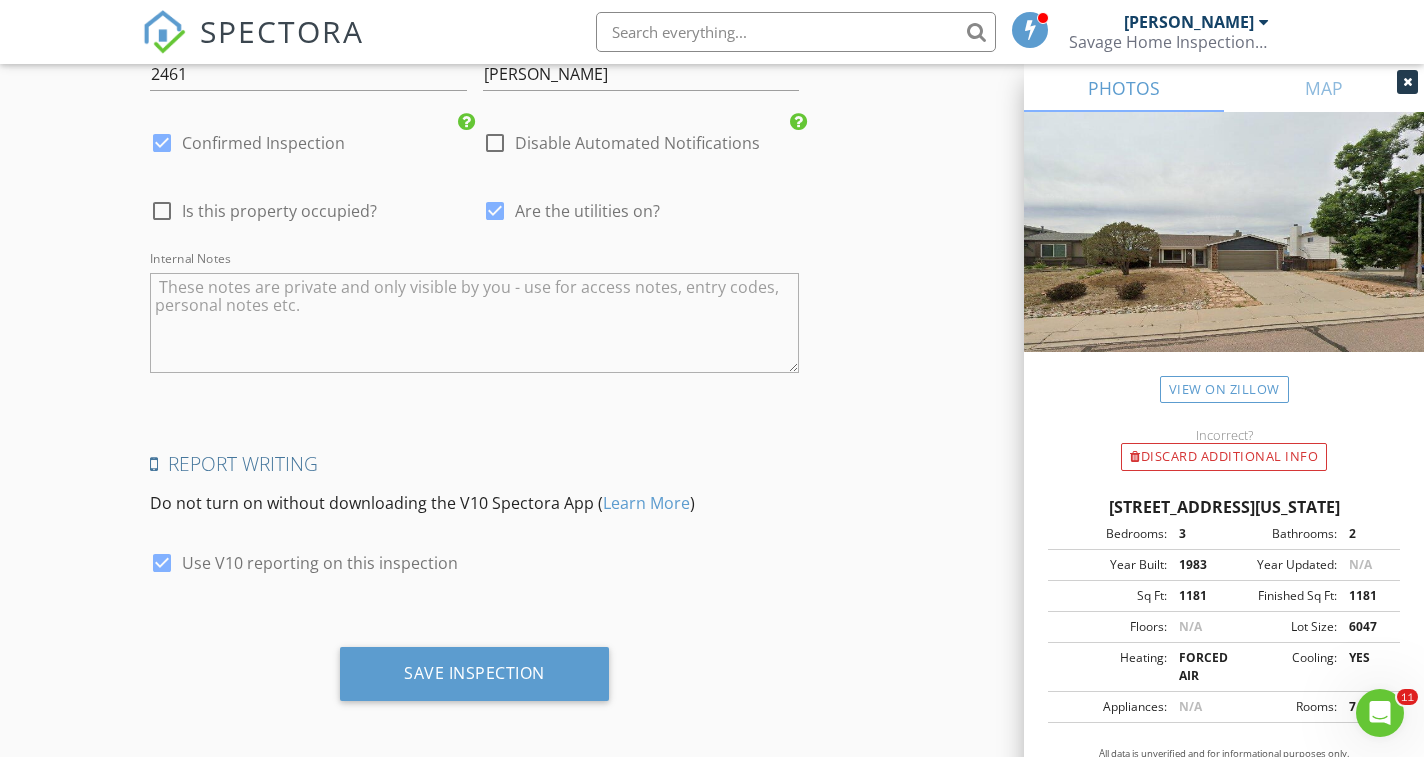 scroll, scrollTop: 4076, scrollLeft: 0, axis: vertical 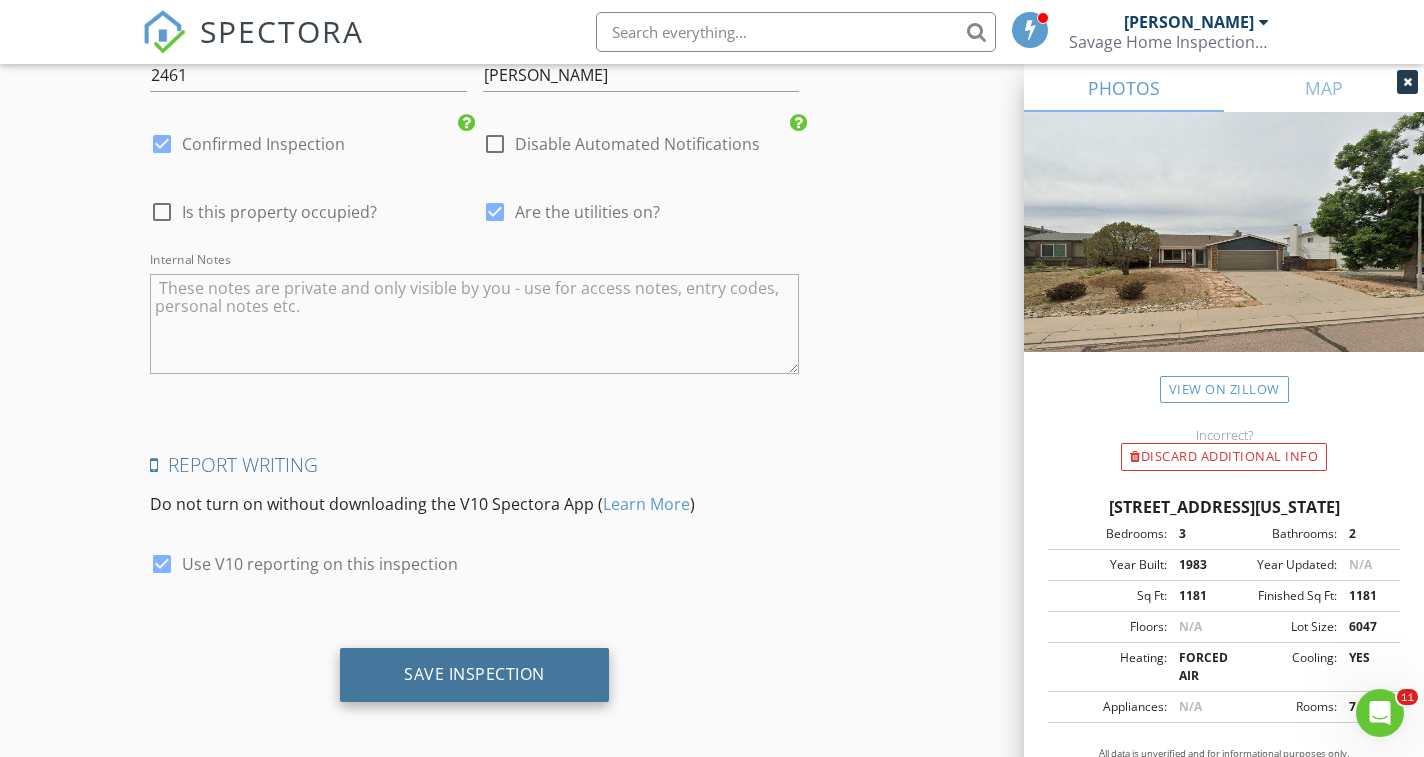 click on "Save Inspection" at bounding box center [474, 674] 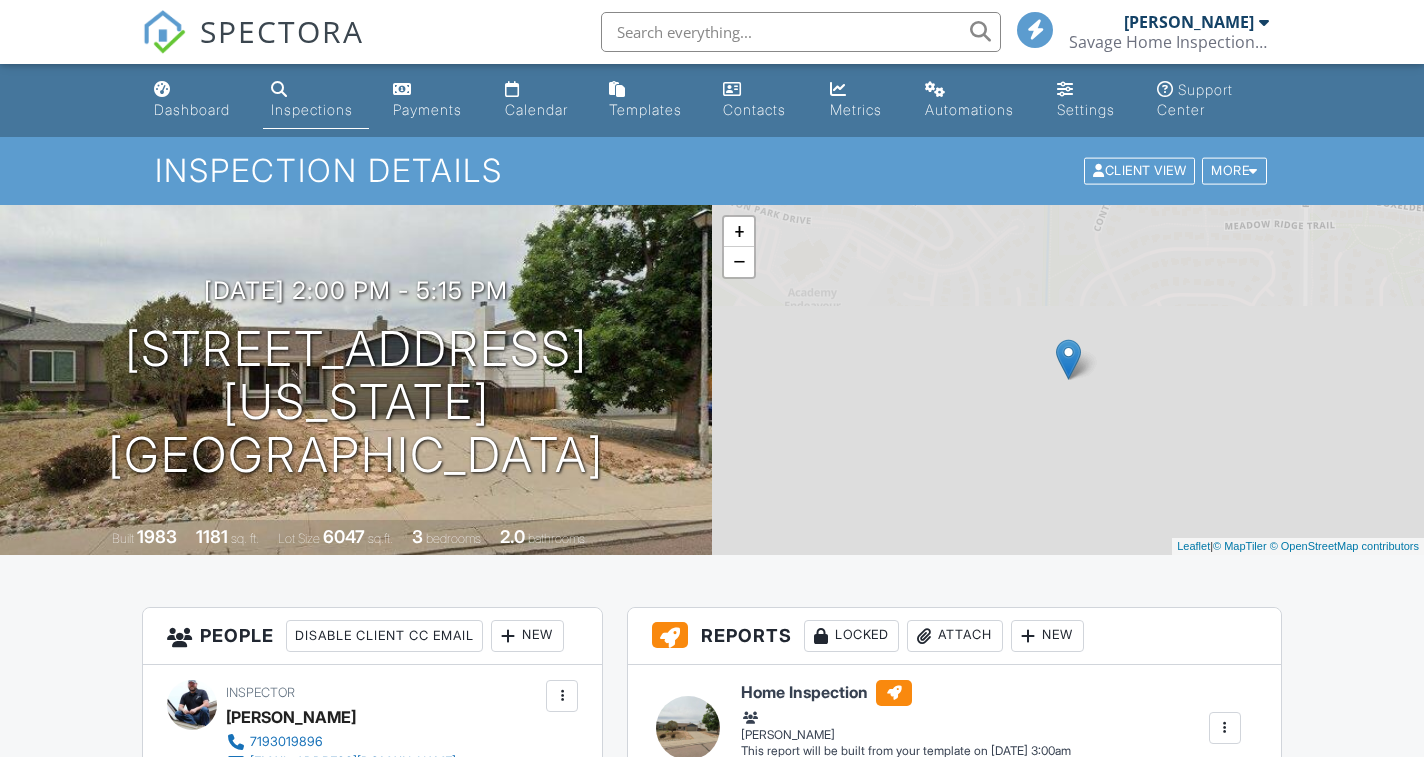 scroll, scrollTop: 0, scrollLeft: 0, axis: both 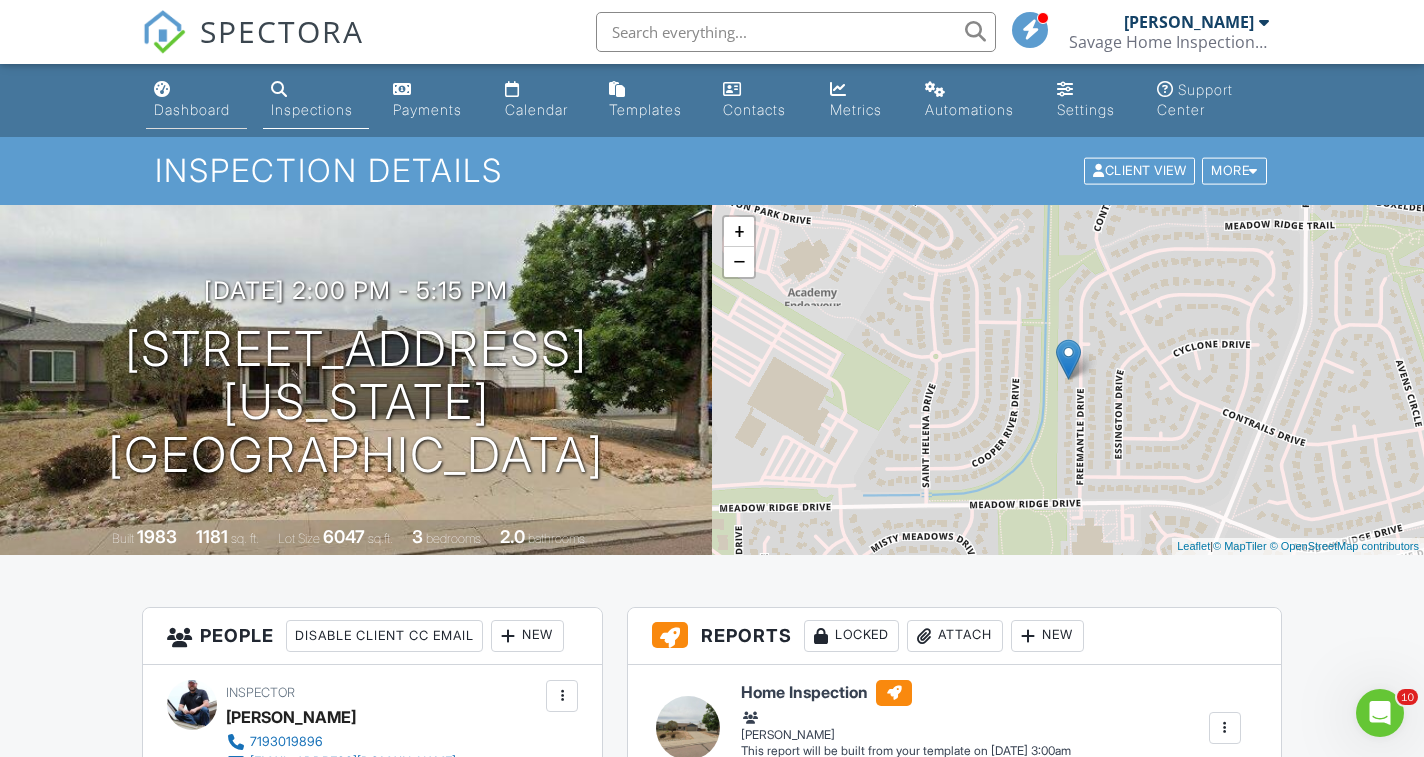 click on "Dashboard" at bounding box center [192, 109] 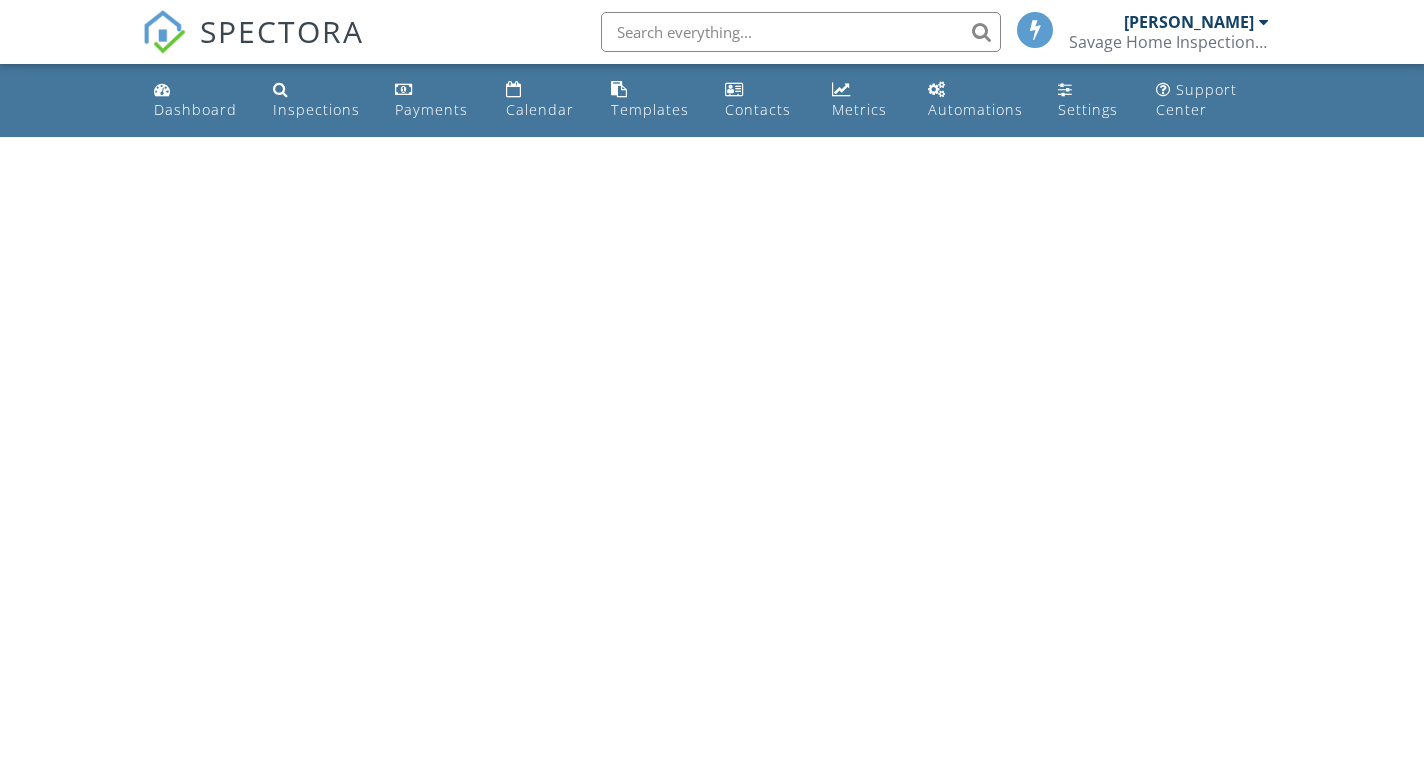 scroll, scrollTop: 0, scrollLeft: 0, axis: both 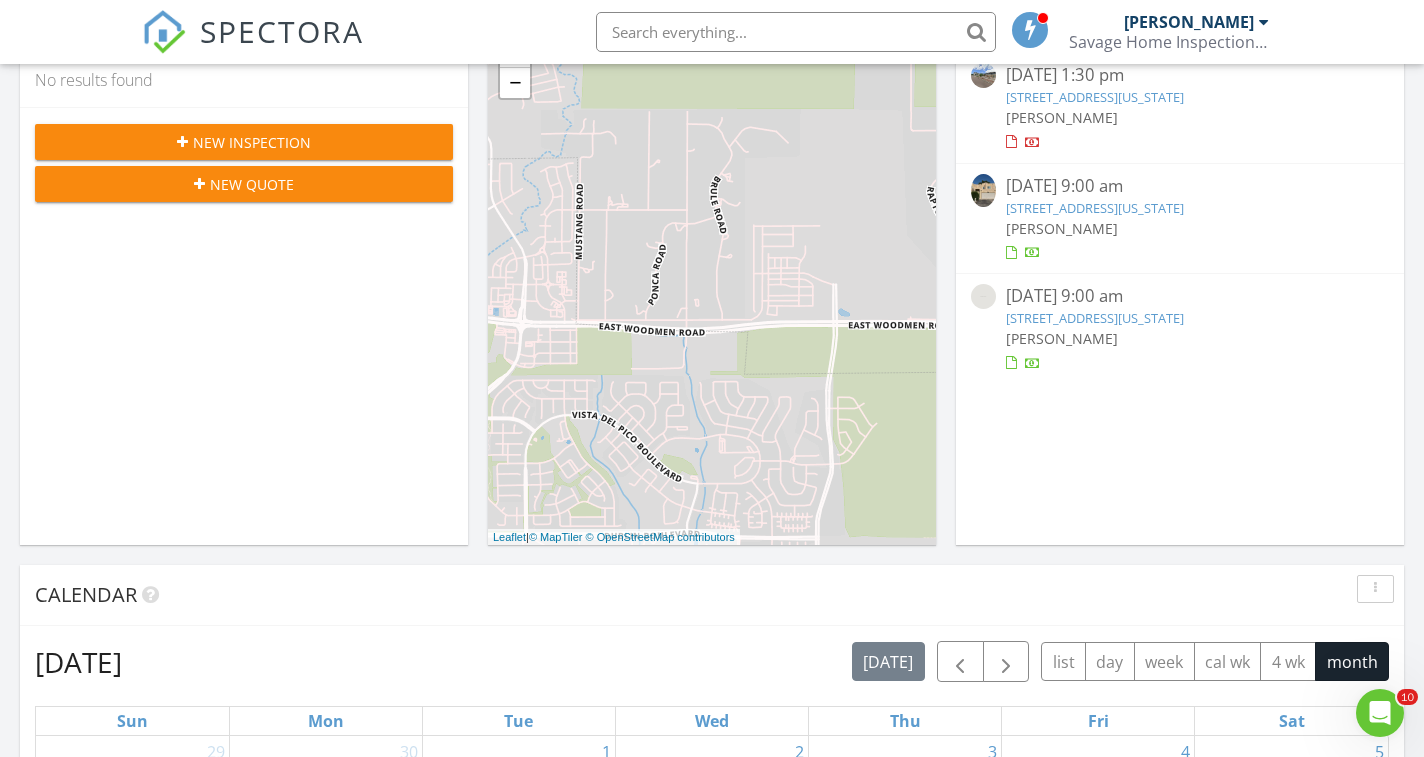 click on "4109 Sunny Vista Heights, Colorado Springs, CO 80918" at bounding box center (1095, 208) 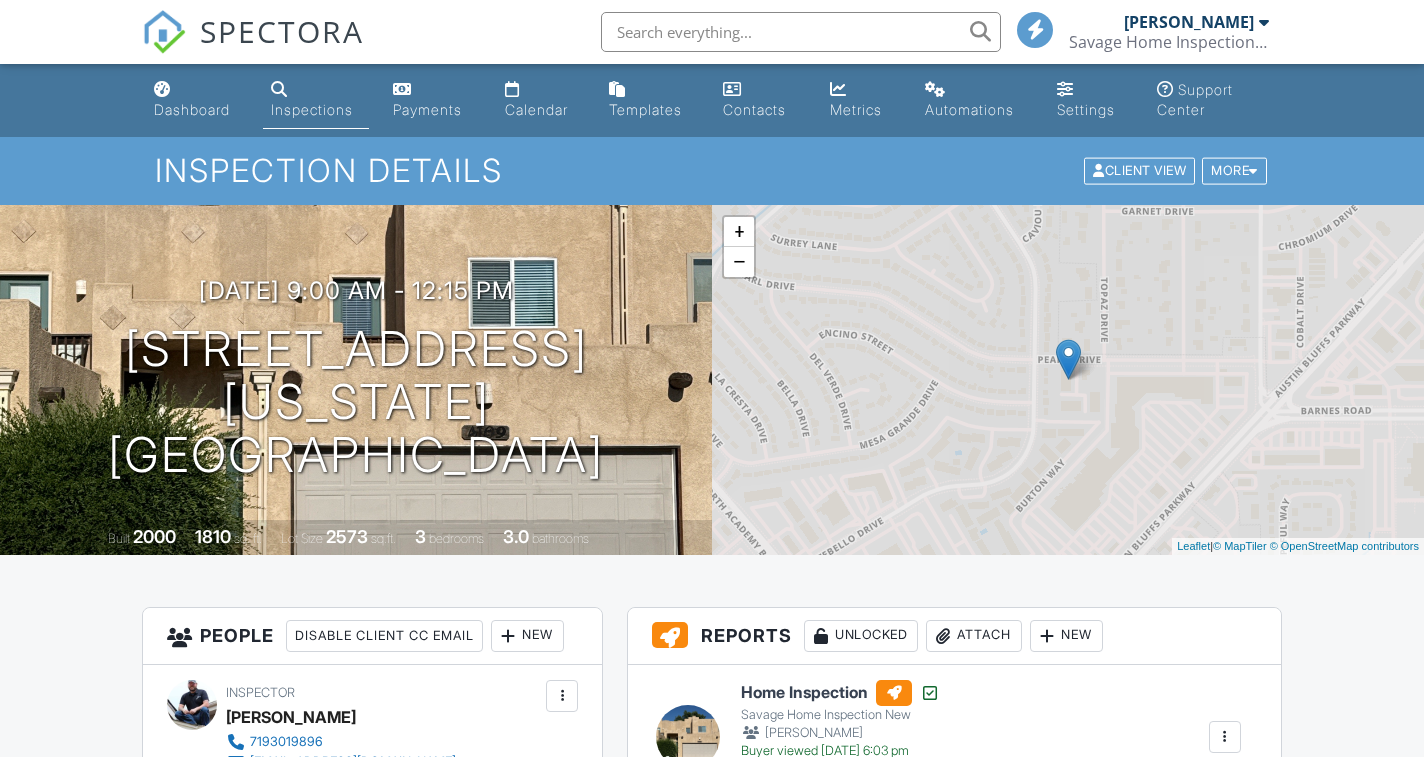 scroll, scrollTop: 0, scrollLeft: 0, axis: both 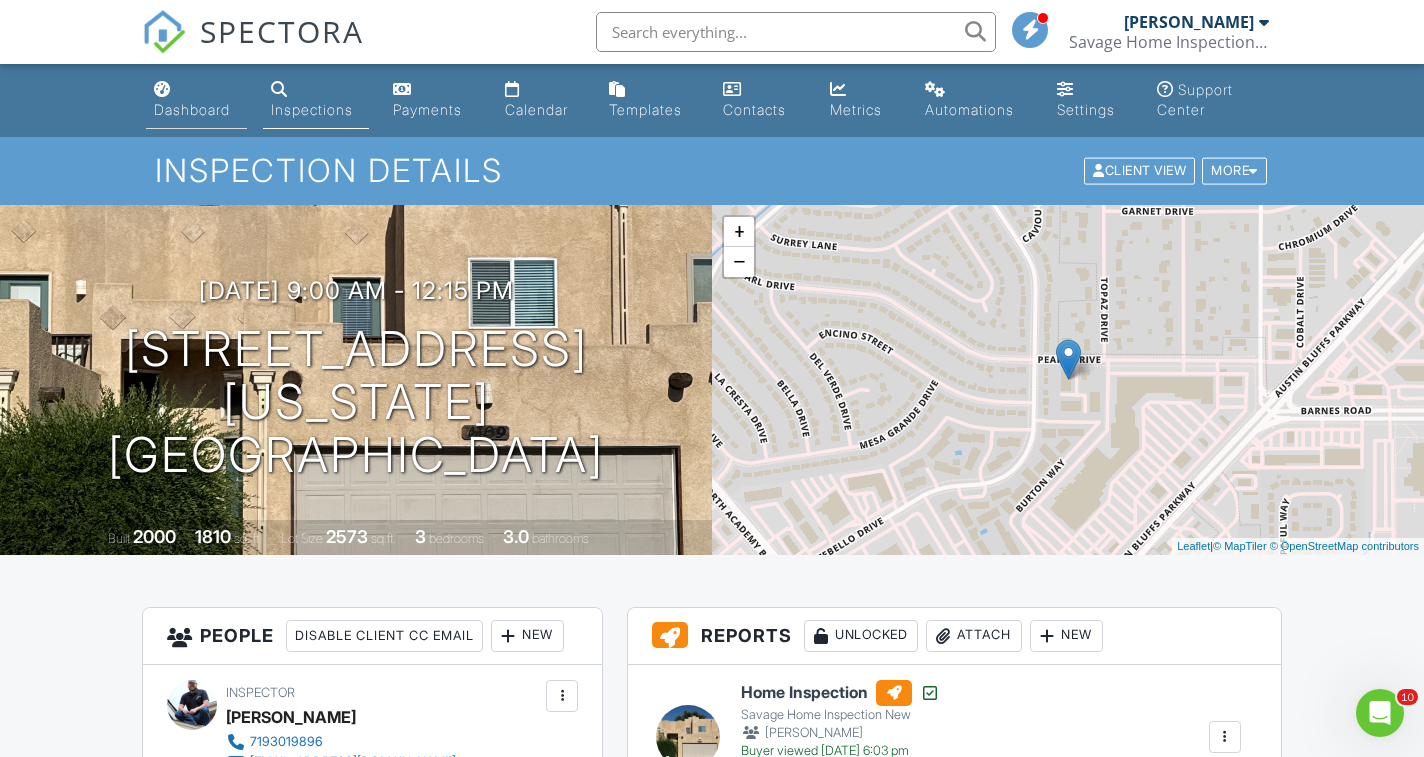 click on "Dashboard" at bounding box center (192, 109) 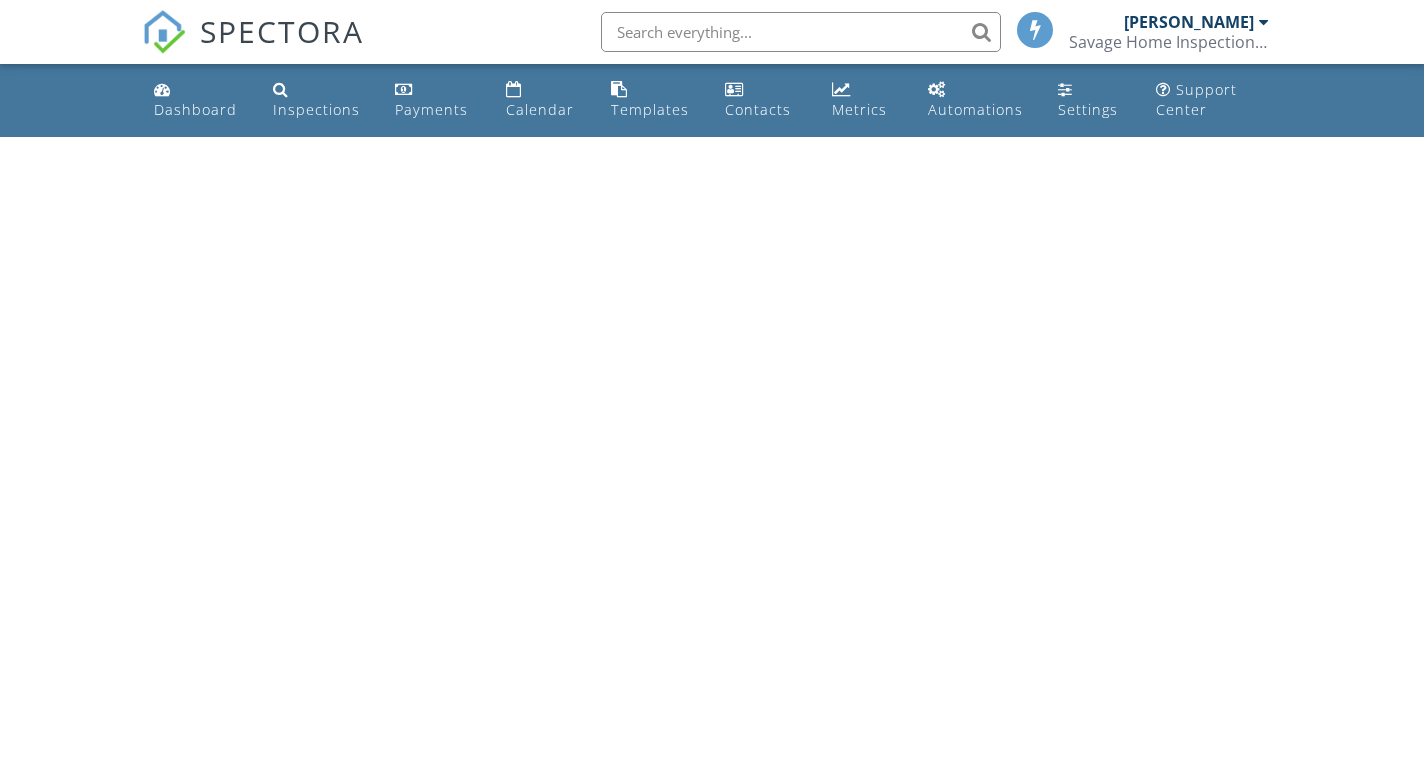 scroll, scrollTop: 0, scrollLeft: 0, axis: both 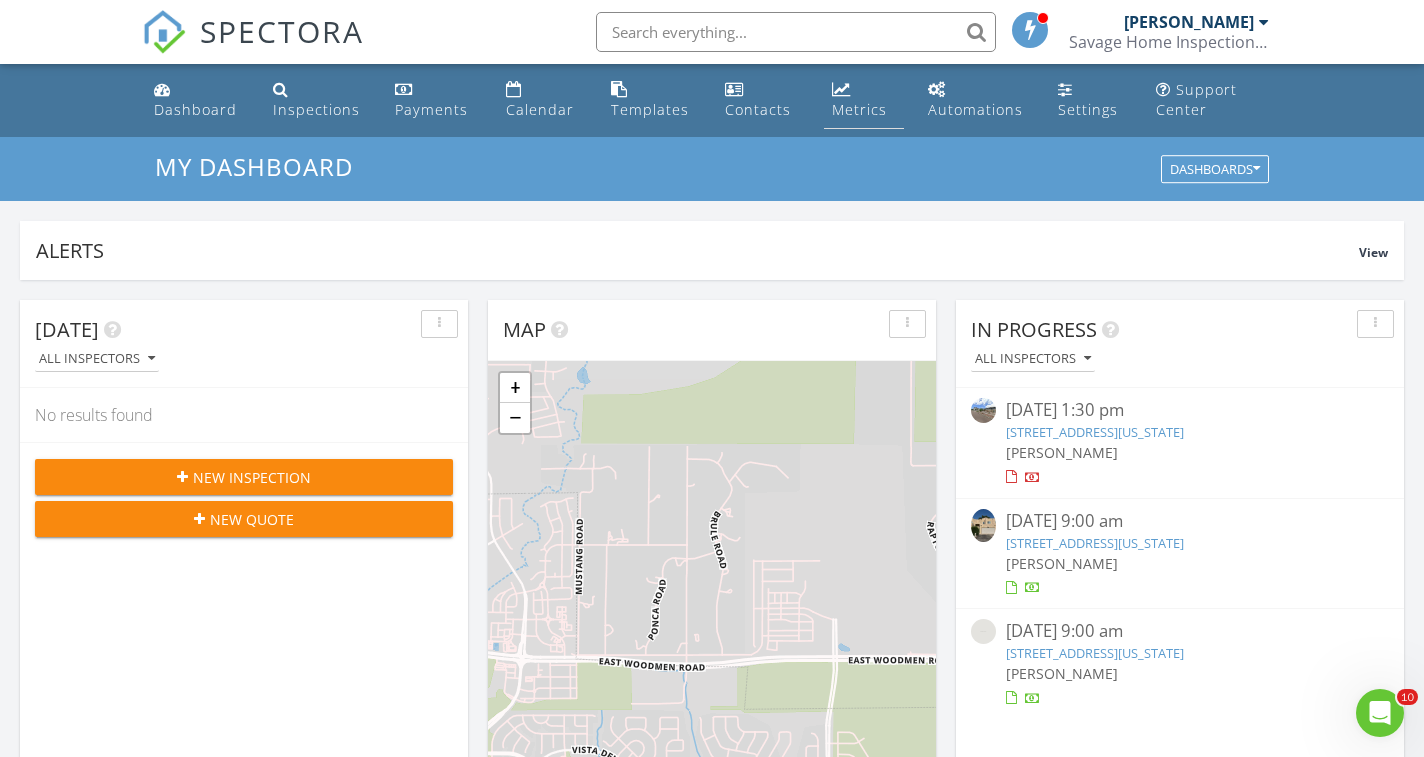 click on "Metrics" at bounding box center [859, 109] 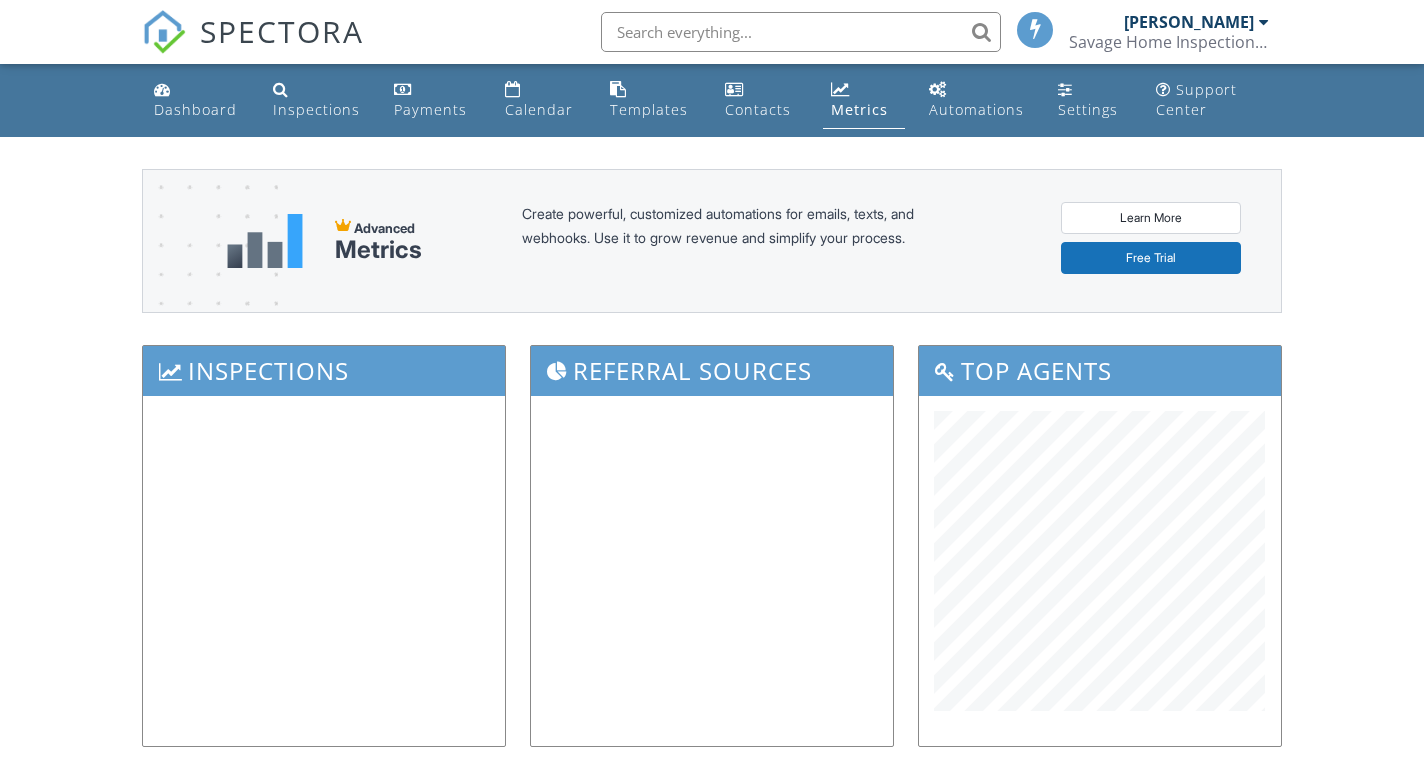 scroll, scrollTop: 0, scrollLeft: 0, axis: both 